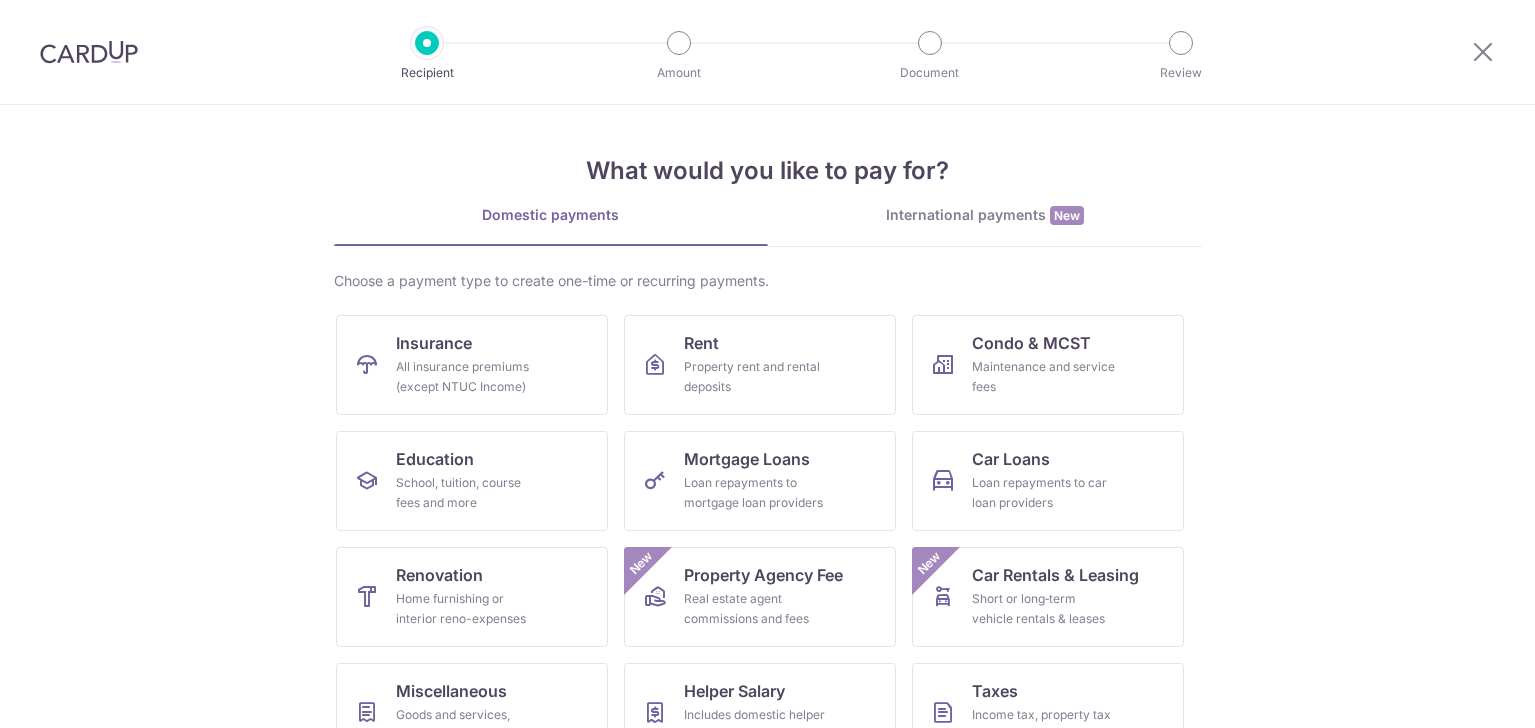 scroll, scrollTop: 0, scrollLeft: 0, axis: both 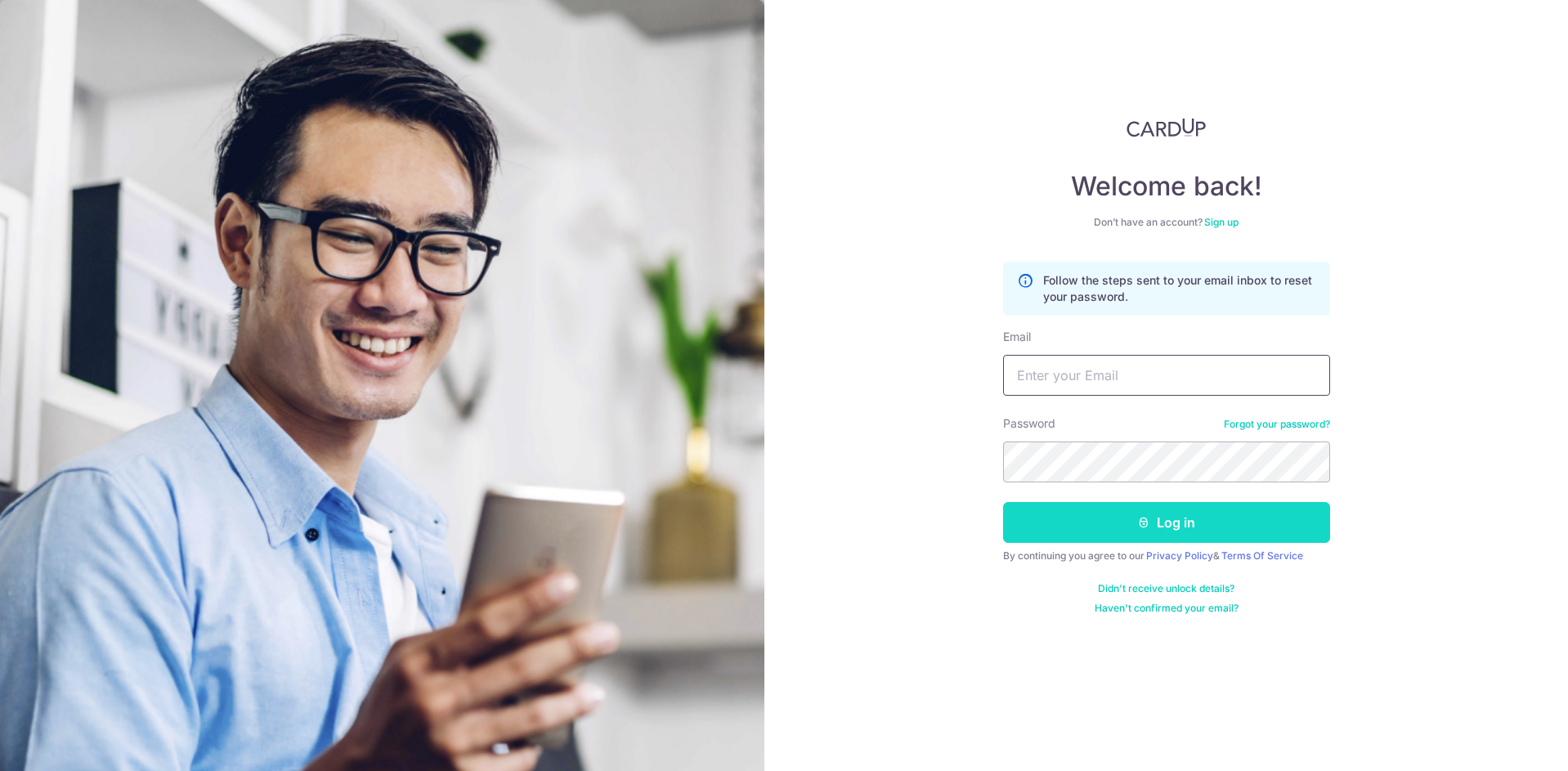 type on "[USERNAME]@example.com" 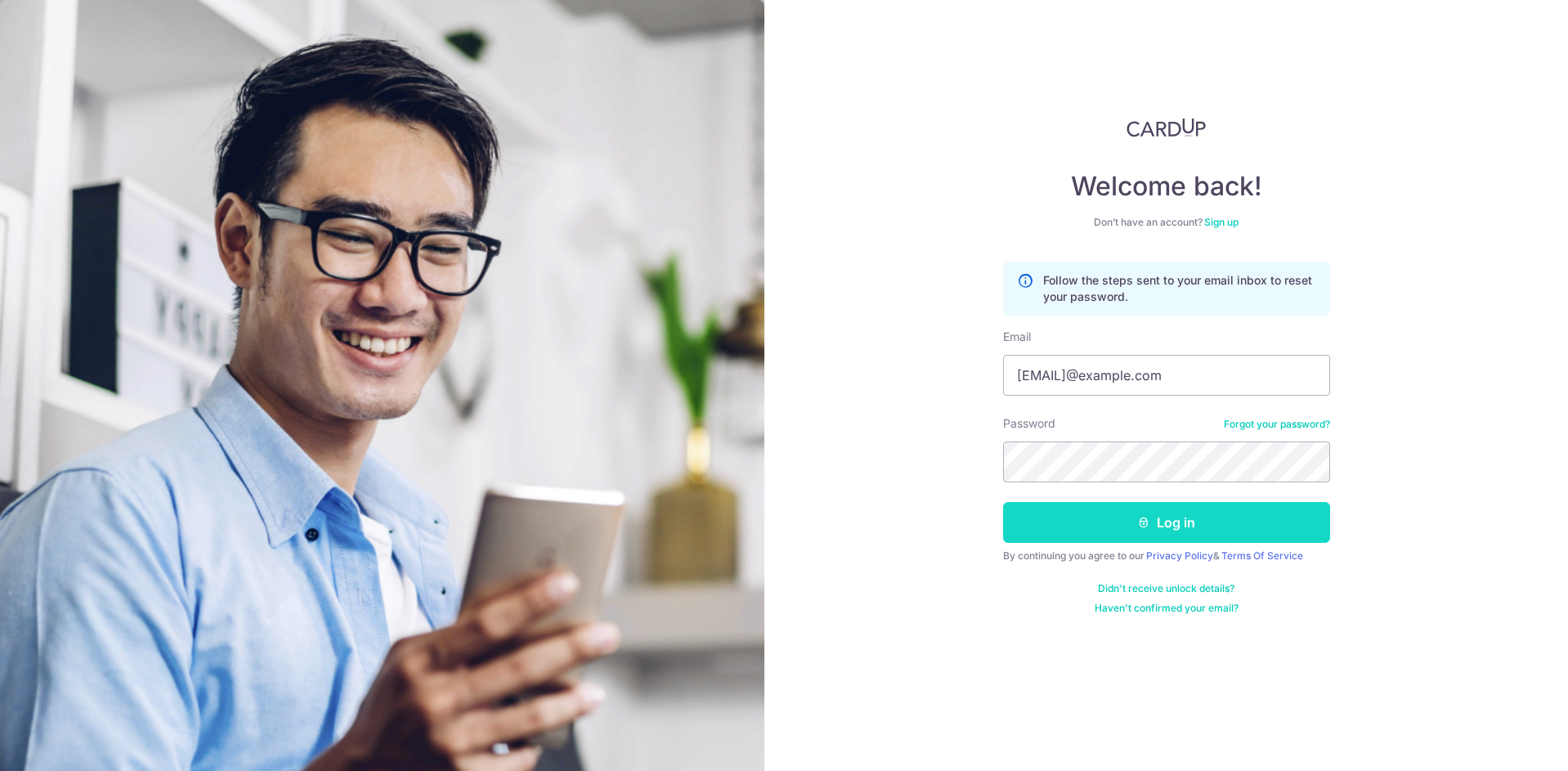 click on "Log in" at bounding box center (1167, 522) 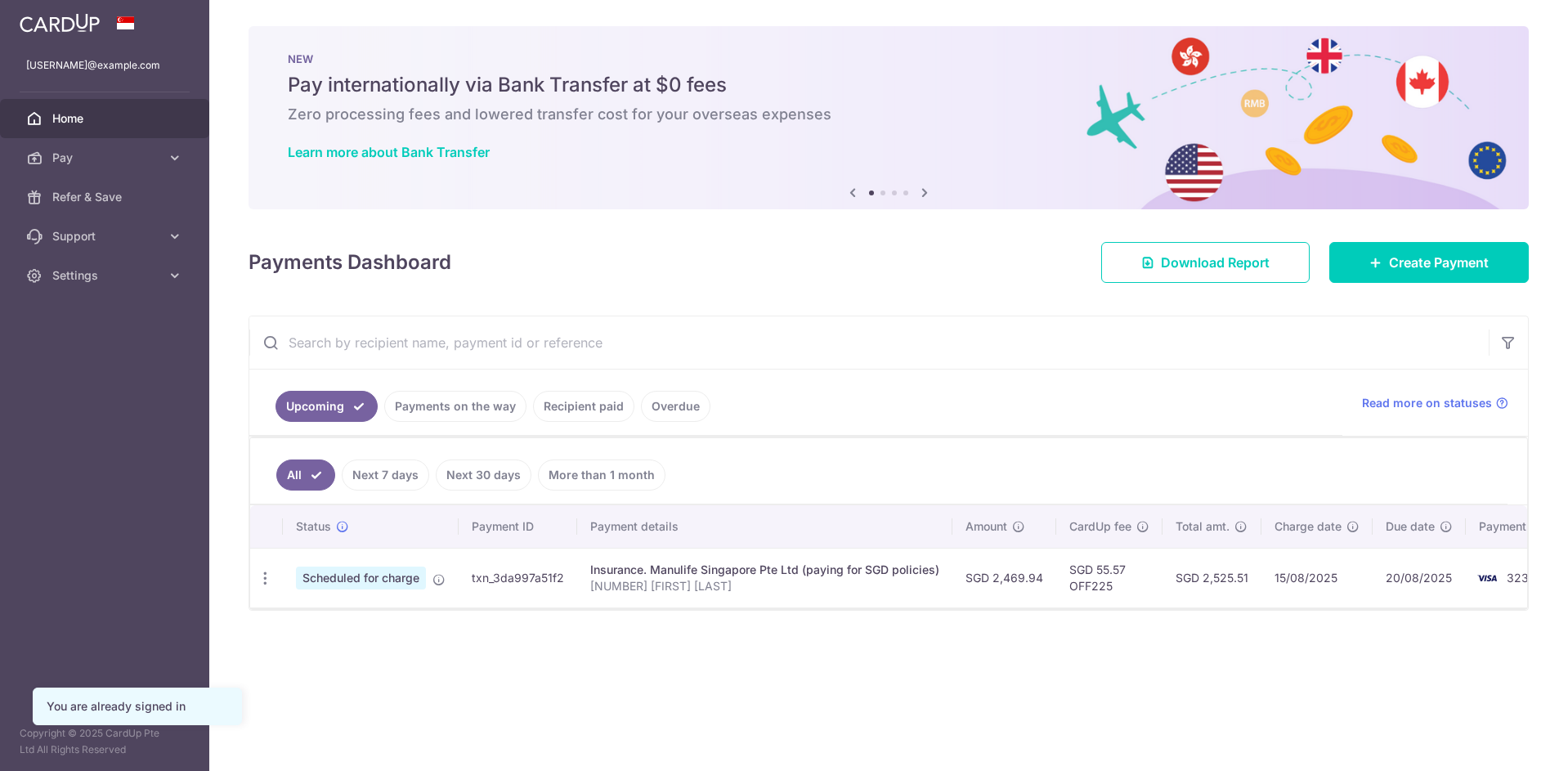 click on "Payments Dashboard
Download Report
Create Payment" at bounding box center (889, 259) 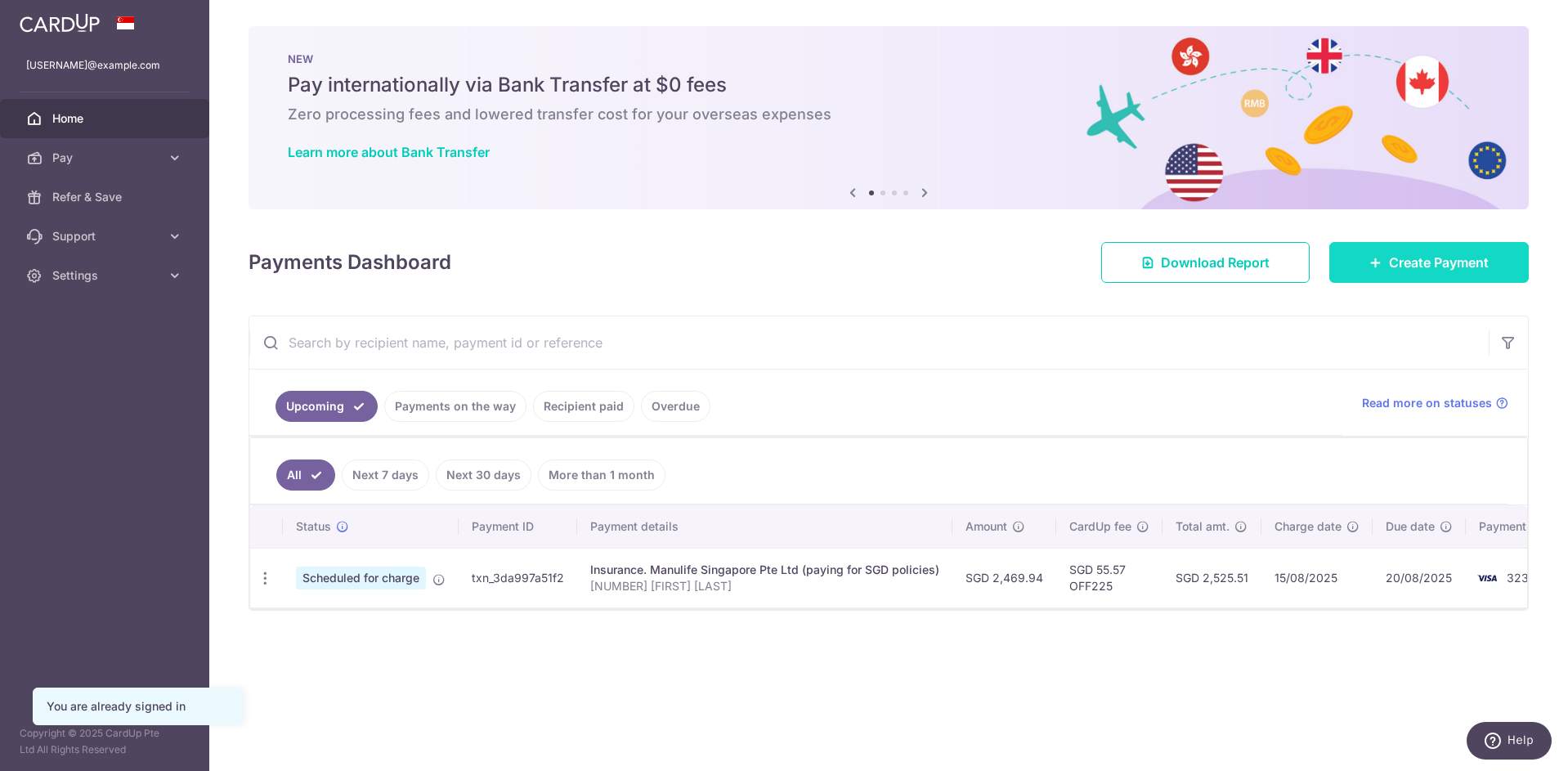 scroll, scrollTop: 0, scrollLeft: 0, axis: both 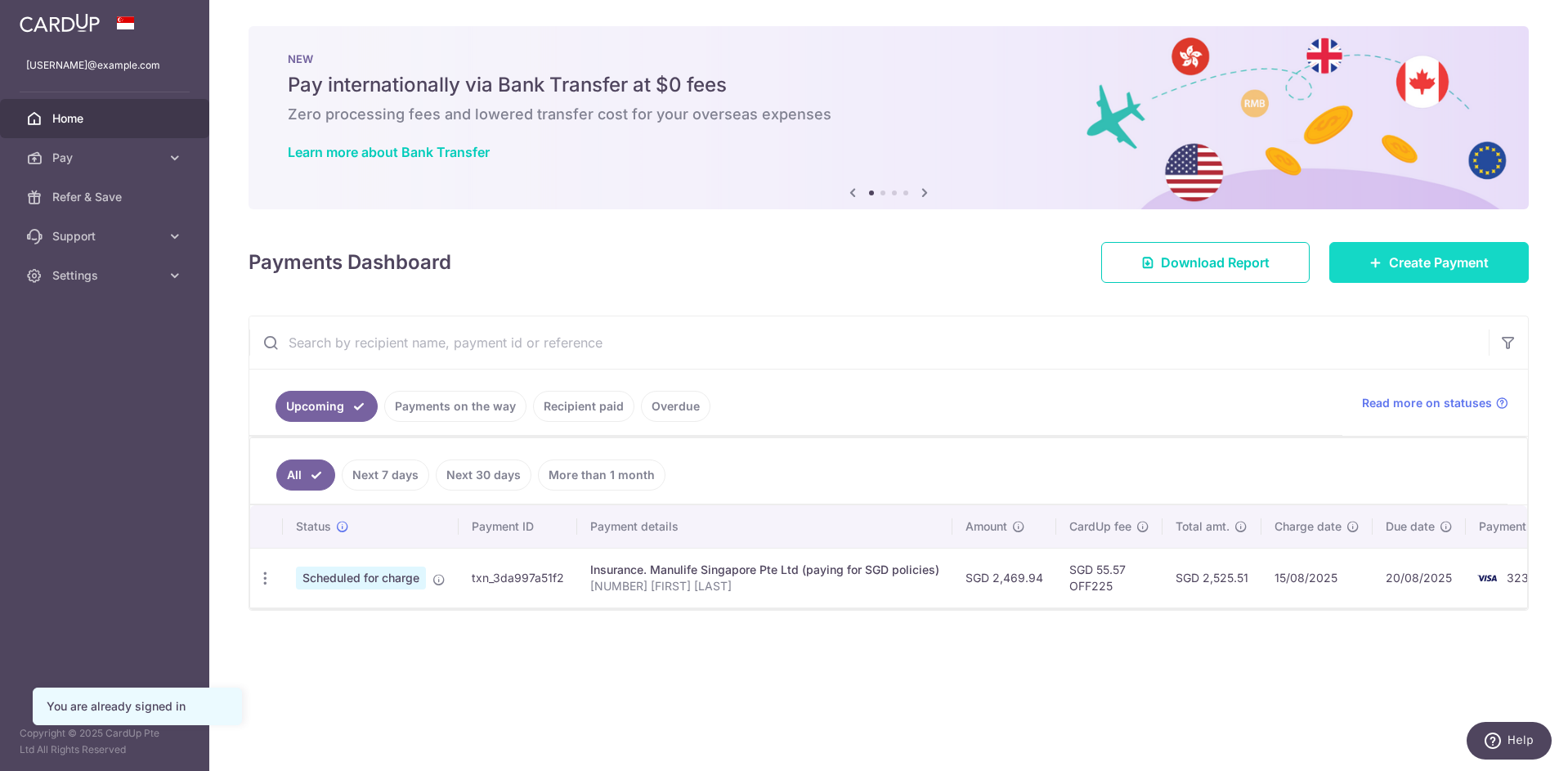 click on "Create Payment" at bounding box center (1439, 262) 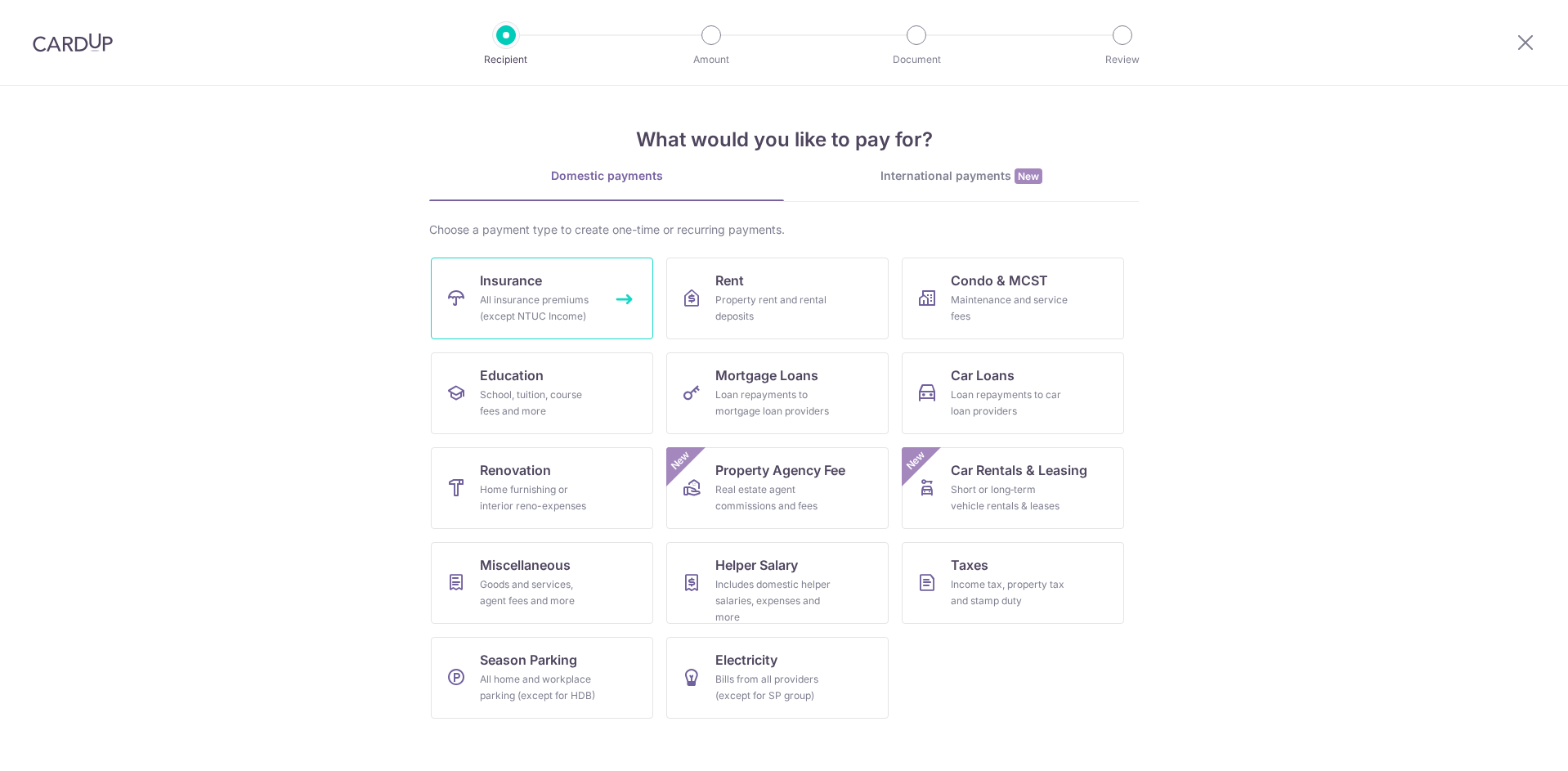 scroll, scrollTop: 0, scrollLeft: 0, axis: both 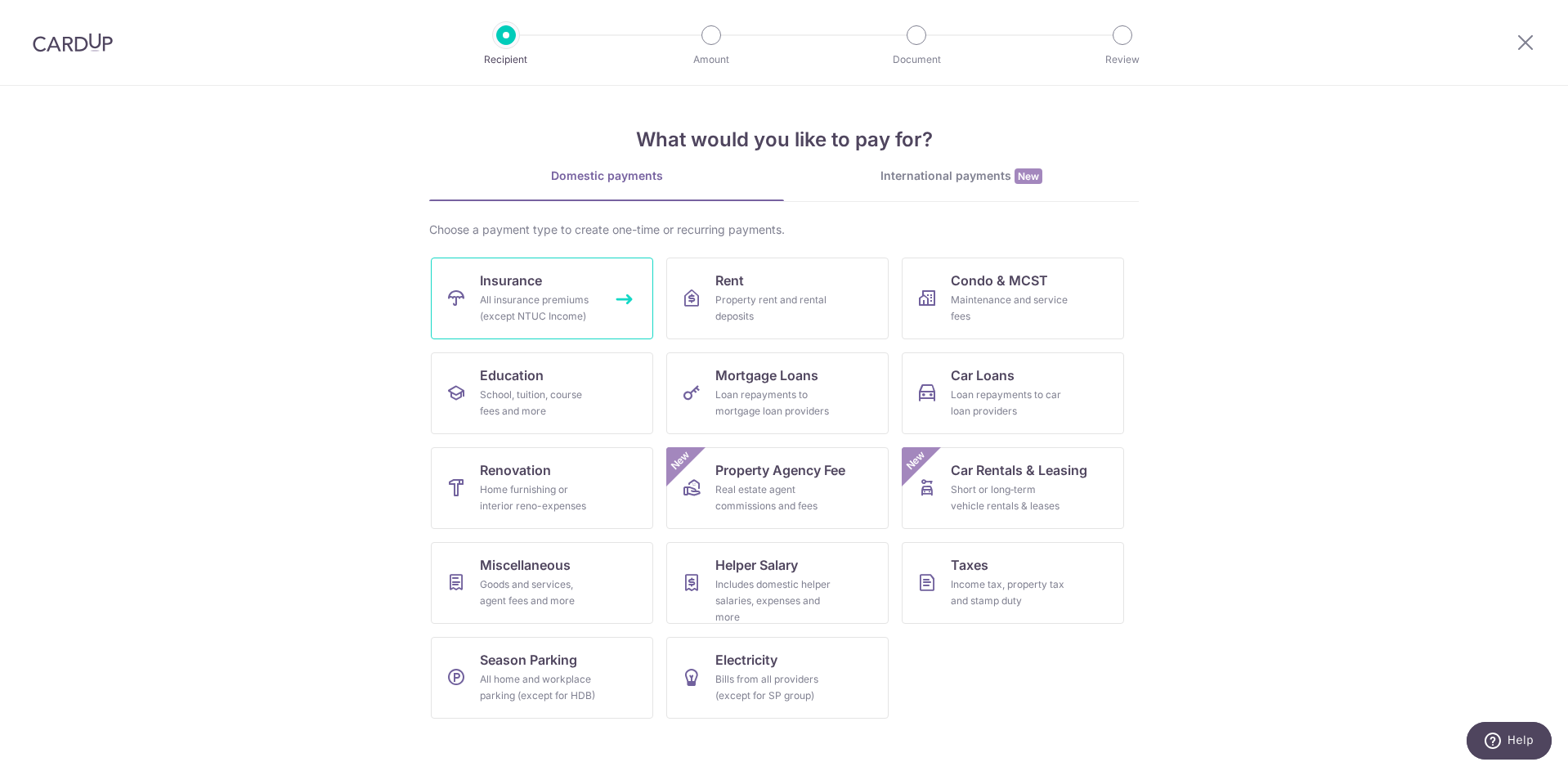 click on "All insurance premiums (except NTUC Income)" at bounding box center [539, 308] 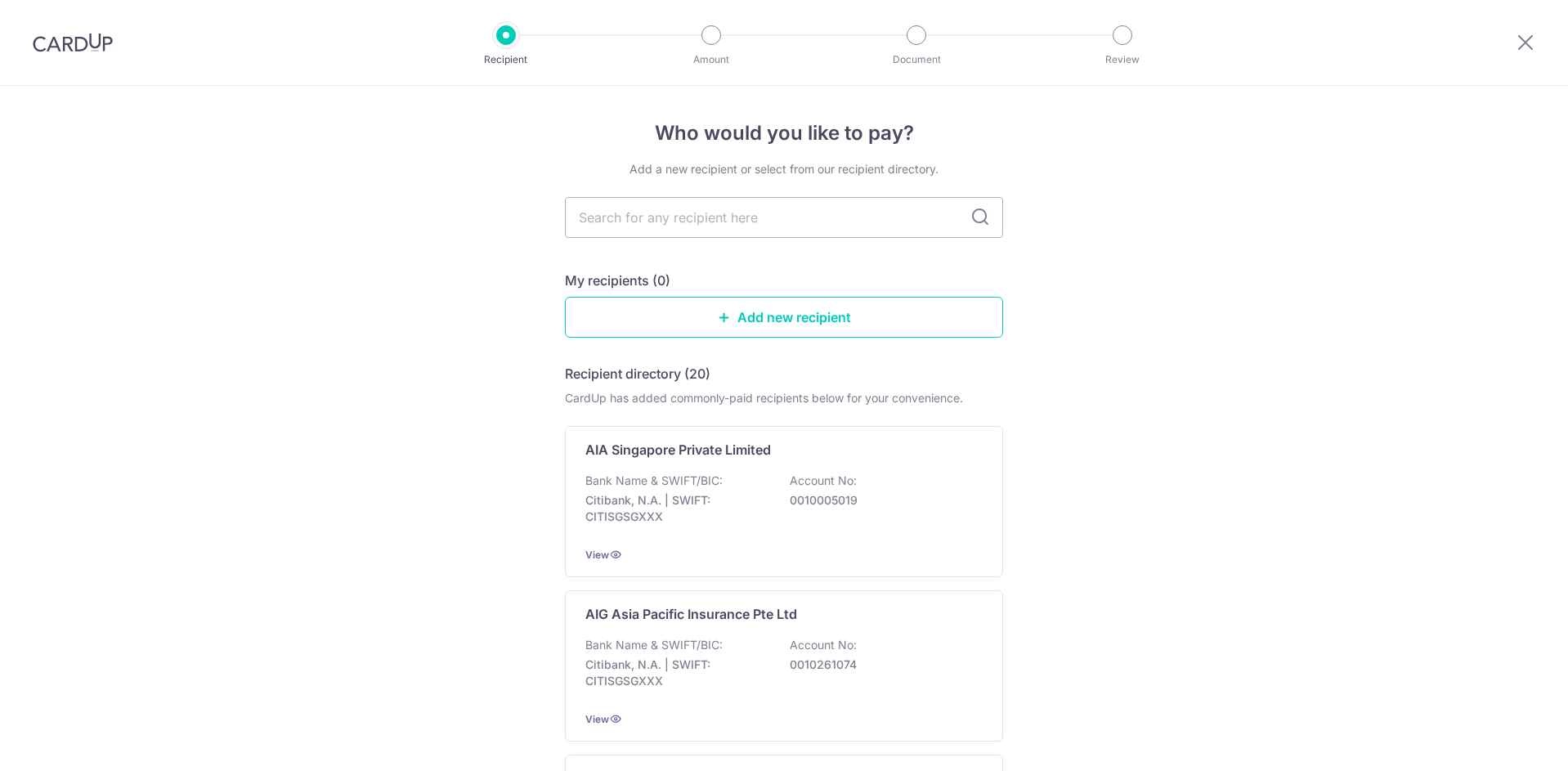 scroll, scrollTop: 0, scrollLeft: 0, axis: both 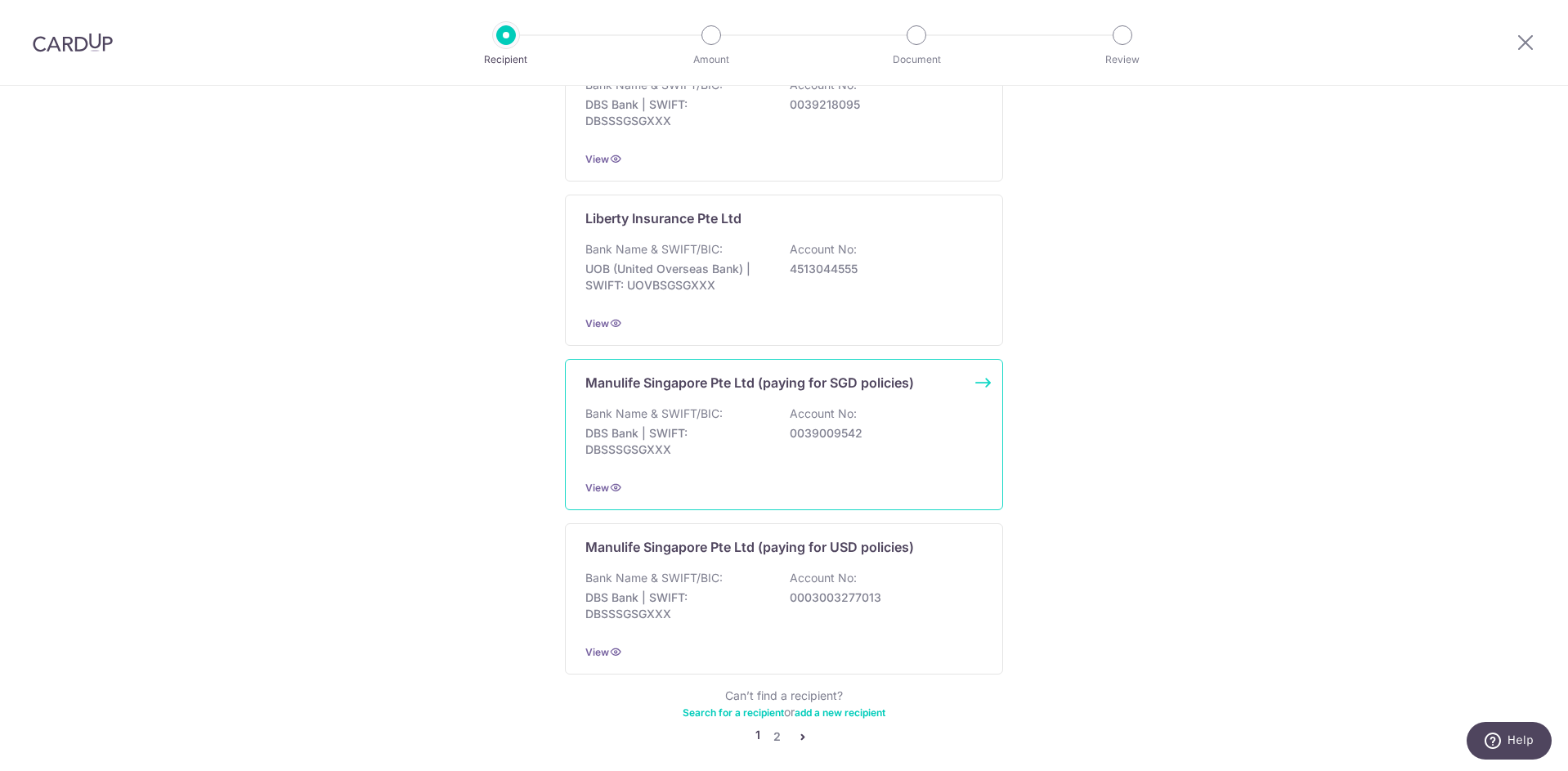 click on "DBS Bank | SWIFT: DBSSSGSGXXX" at bounding box center (677, 442) 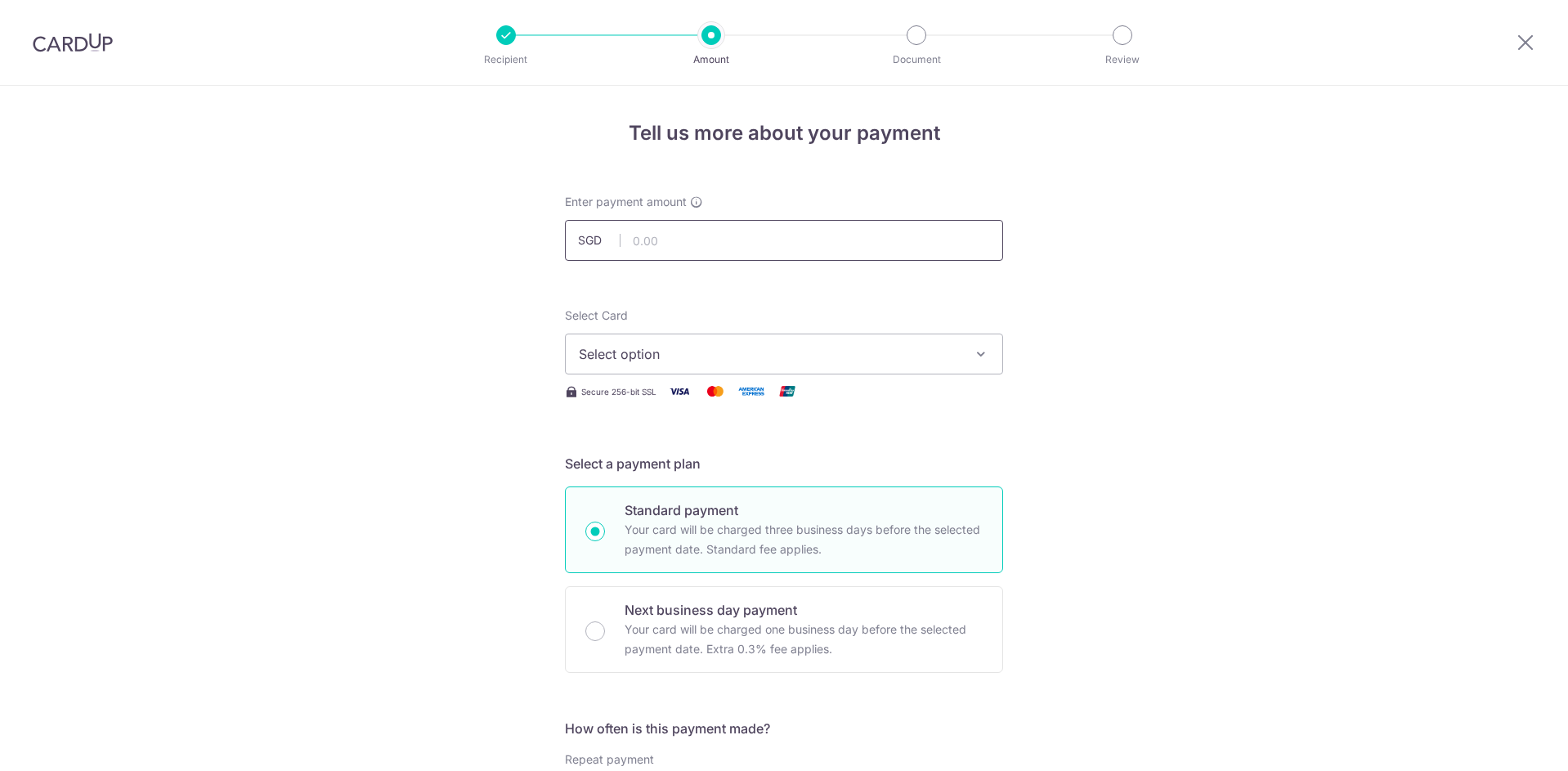 click at bounding box center (784, 240) 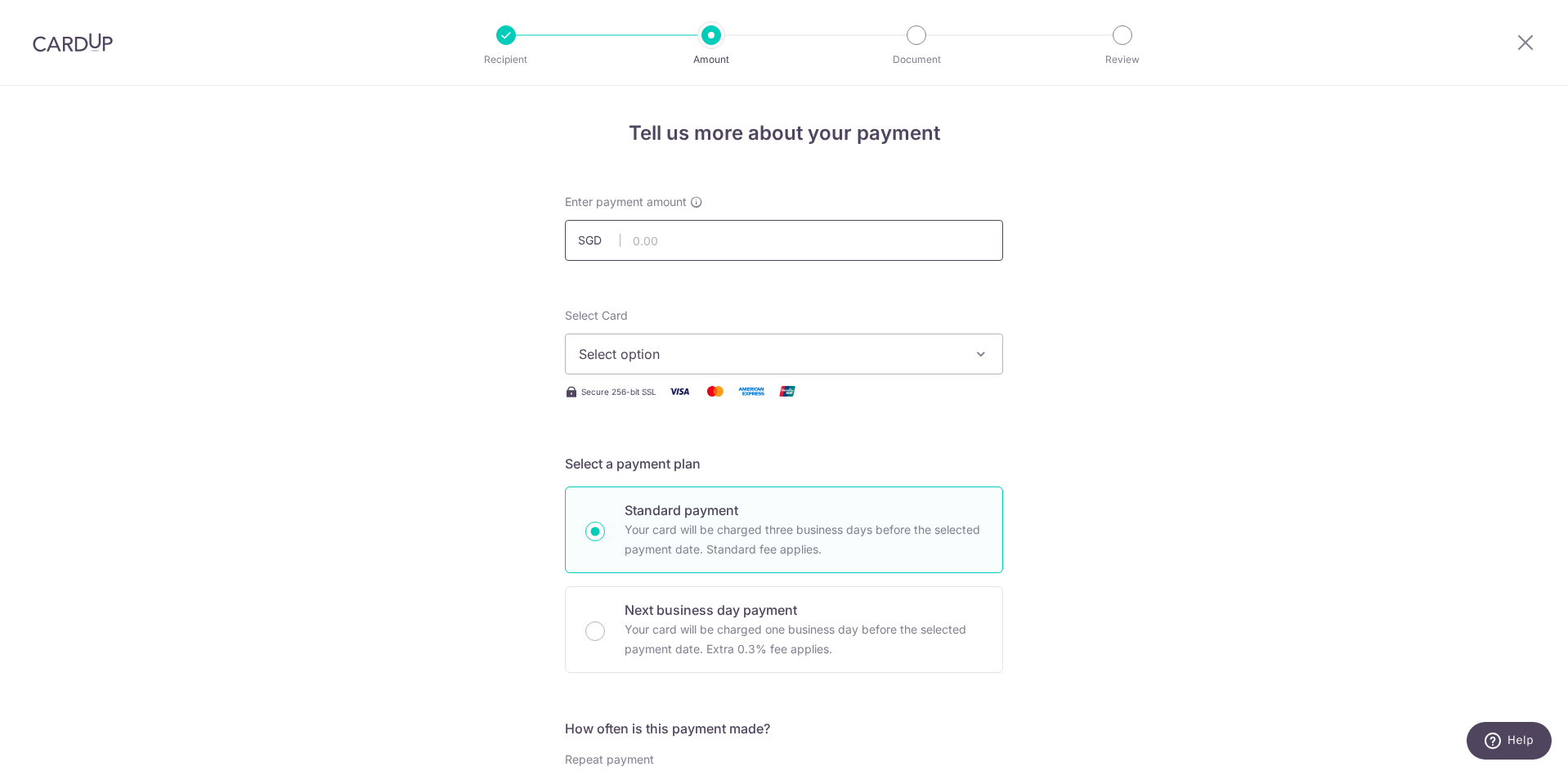 scroll, scrollTop: 0, scrollLeft: 0, axis: both 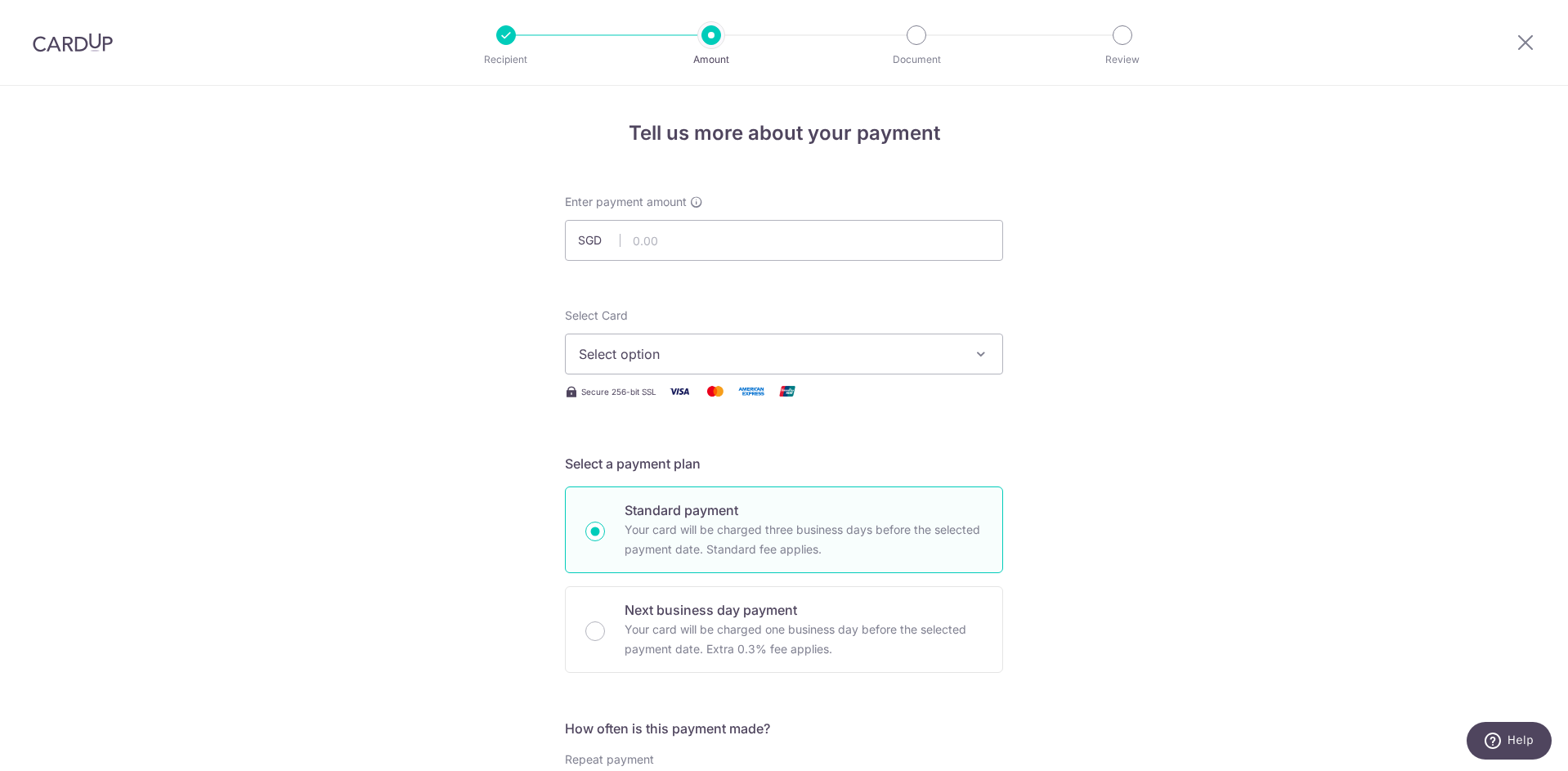 click on "Select option" at bounding box center (769, 354) 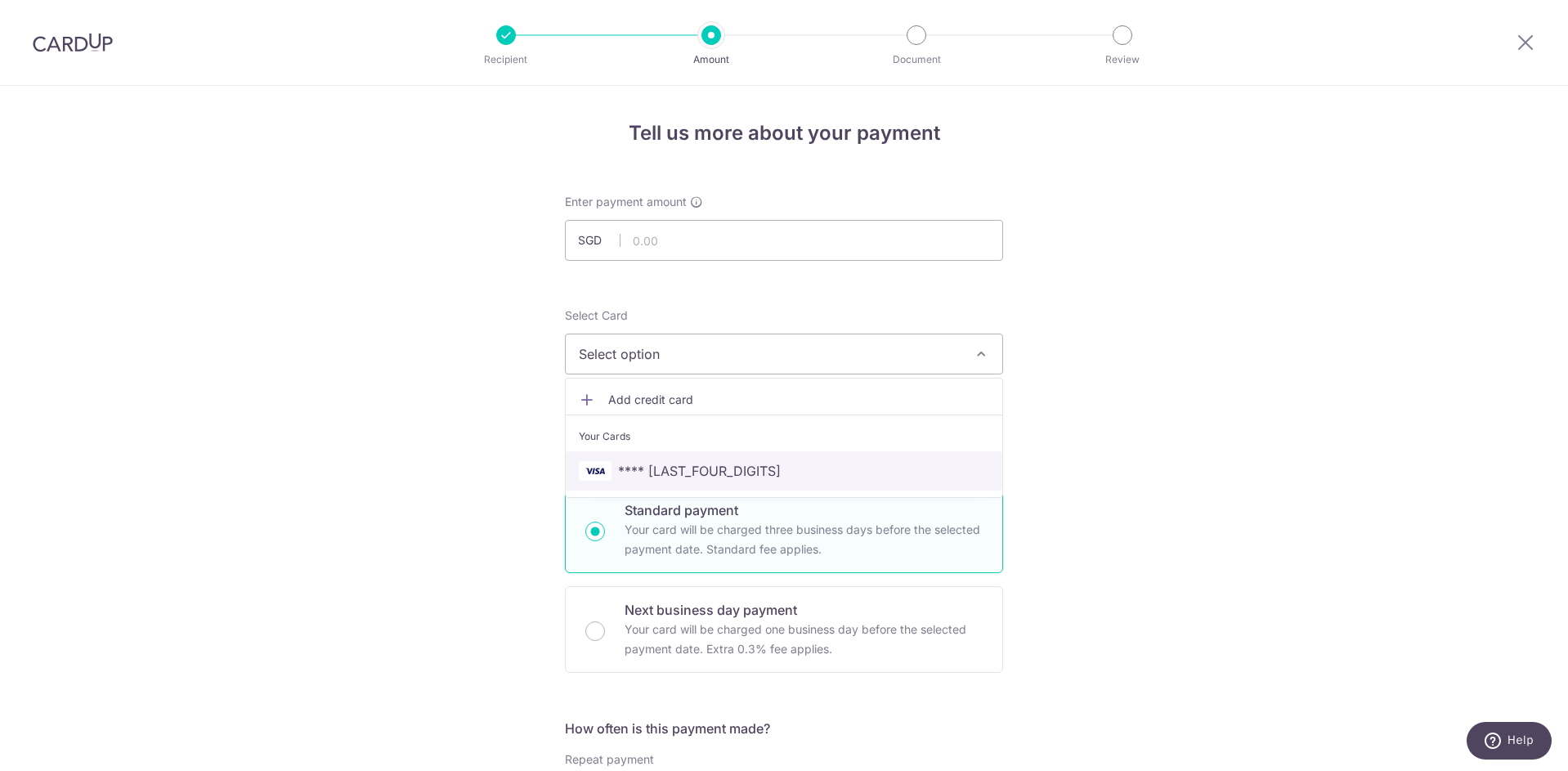 click on "**** [CARD]" at bounding box center (699, 471) 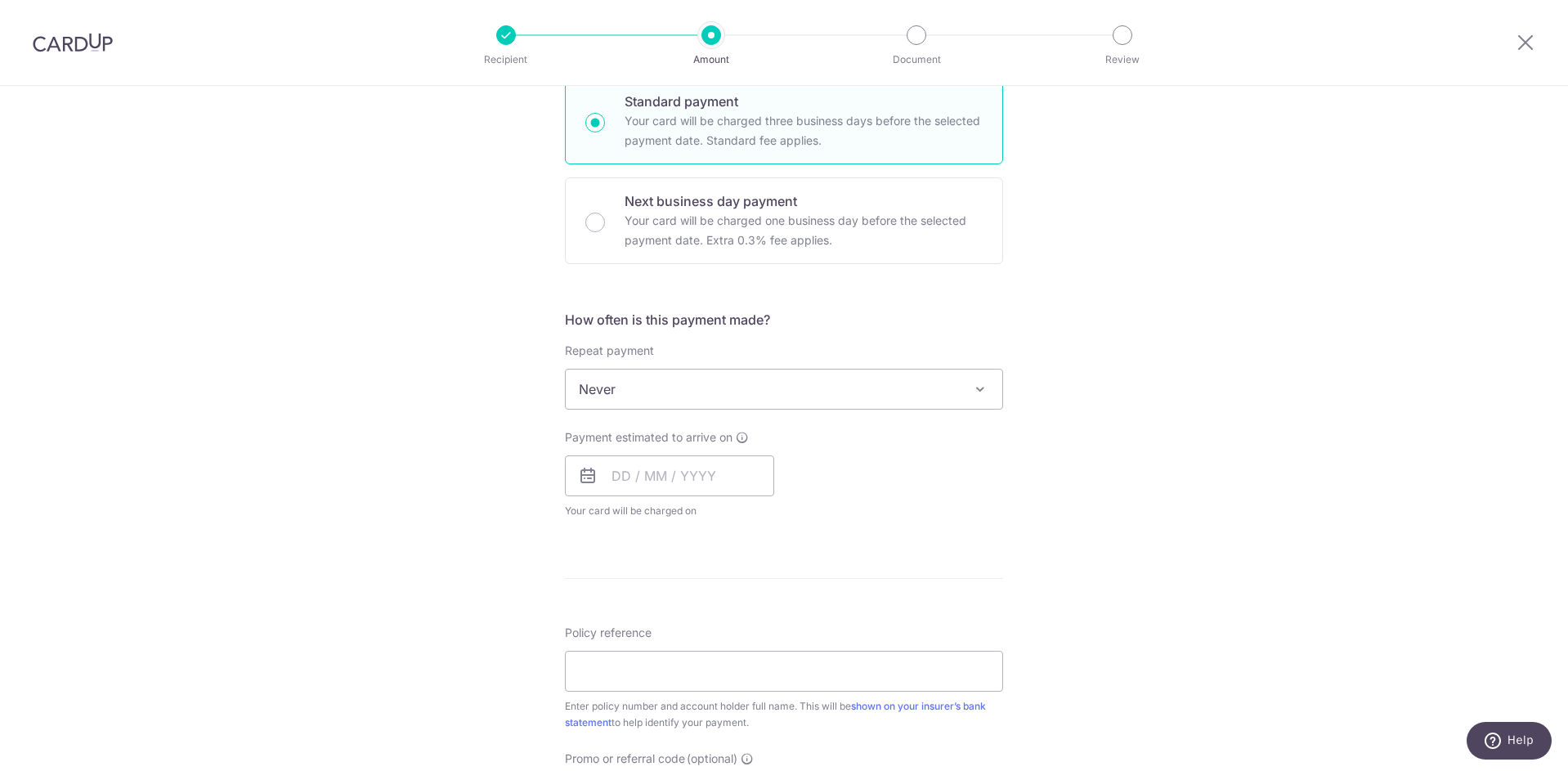 scroll, scrollTop: 0, scrollLeft: 0, axis: both 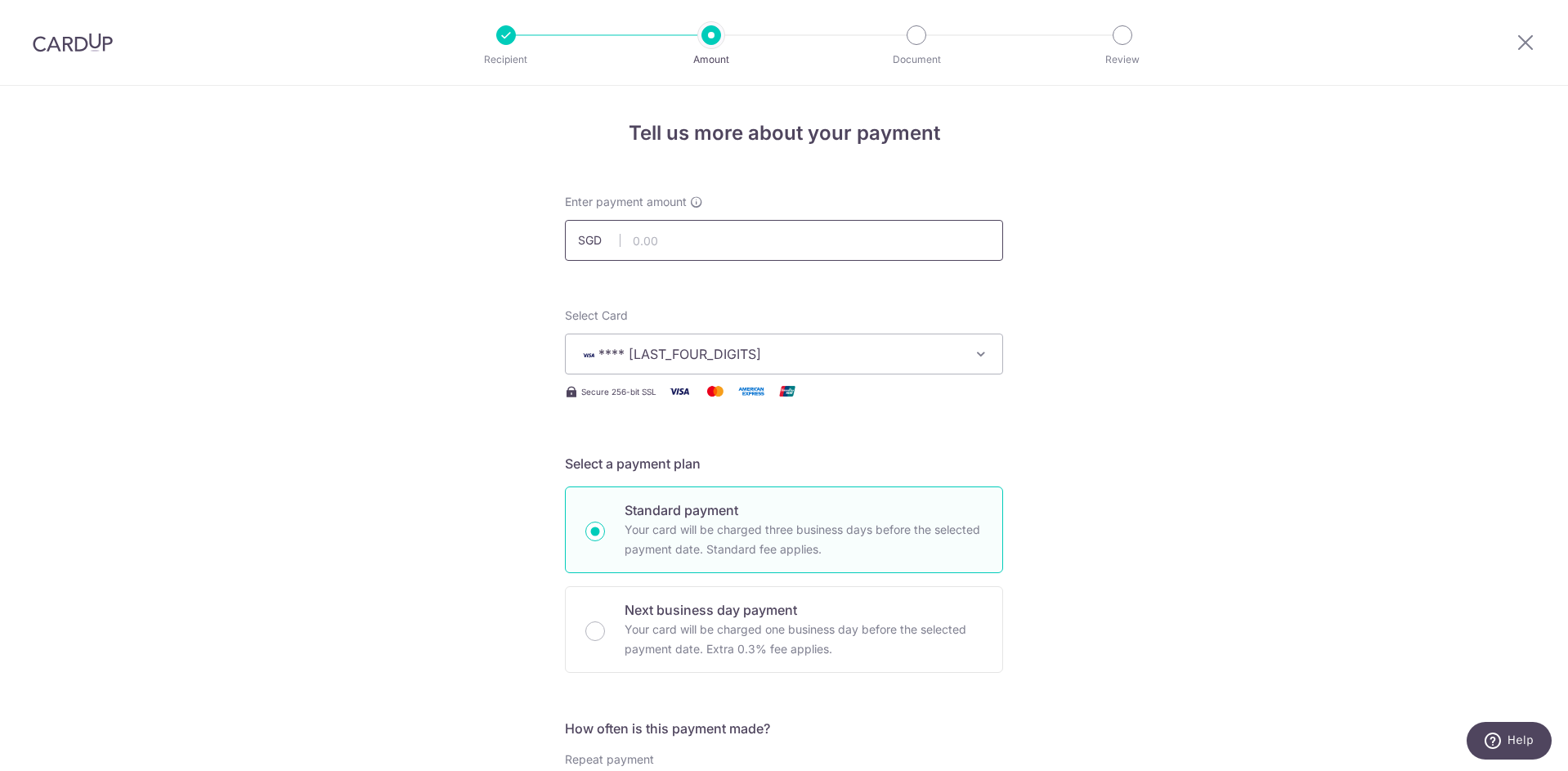click at bounding box center [784, 240] 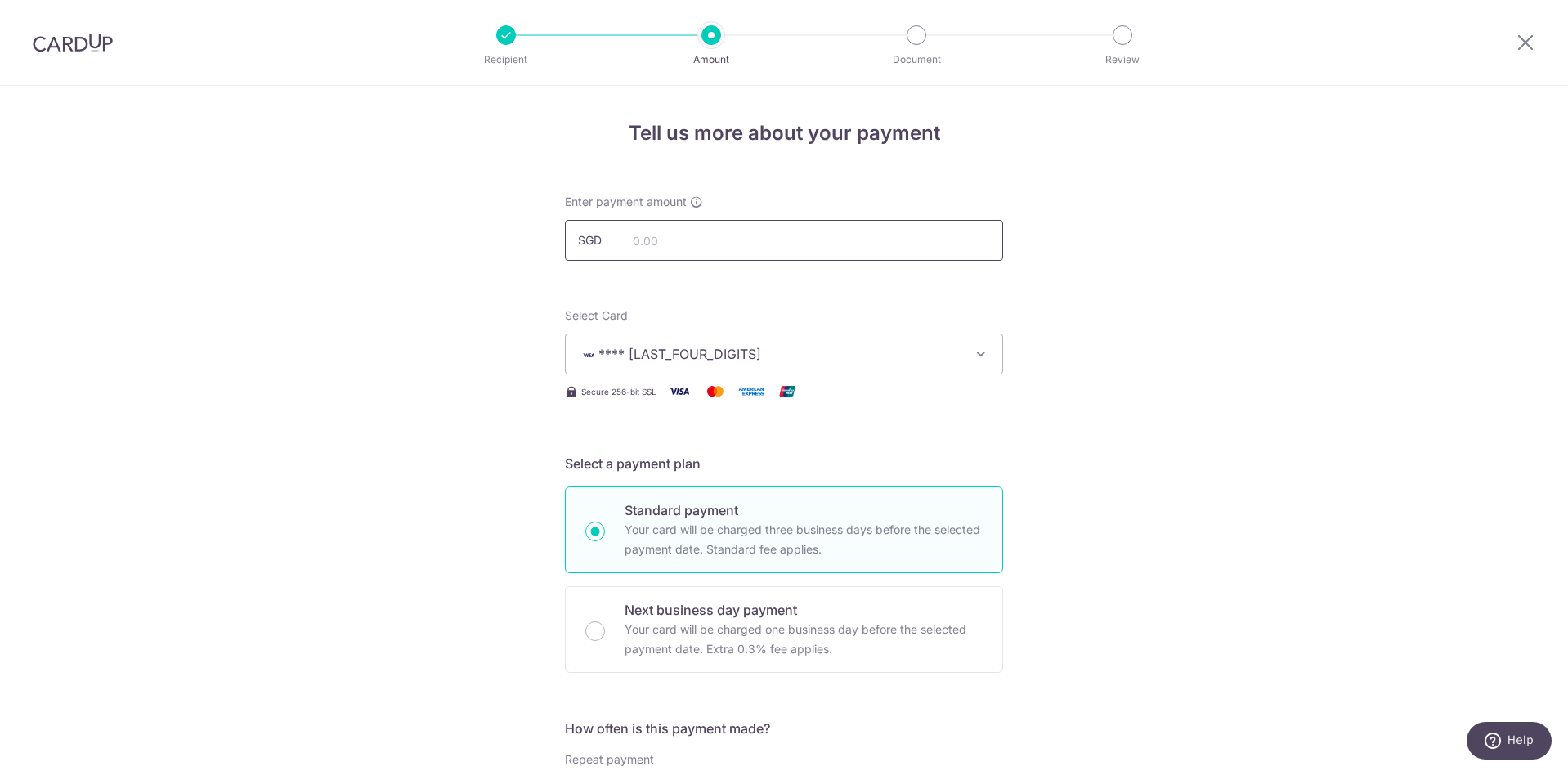 click at bounding box center (784, 240) 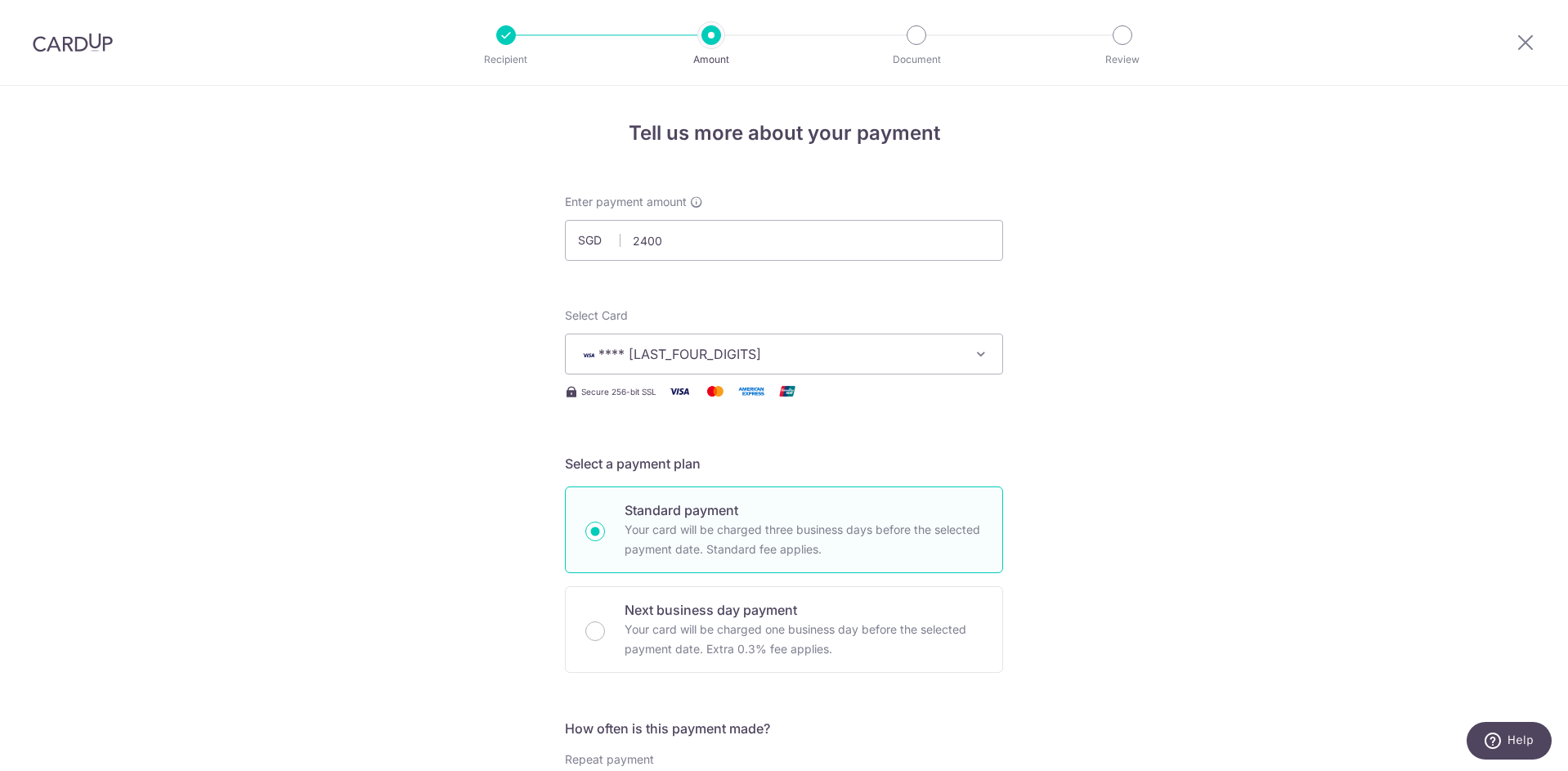 click on "Tell us more about your payment
Enter payment amount
SGD
2400
Select Card
**** 3239
Add credit card
Your Cards
**** 3239
Secure 256-bit SSL
Text
New card details
Card
Secure 256-bit SSL" at bounding box center (784, 825) 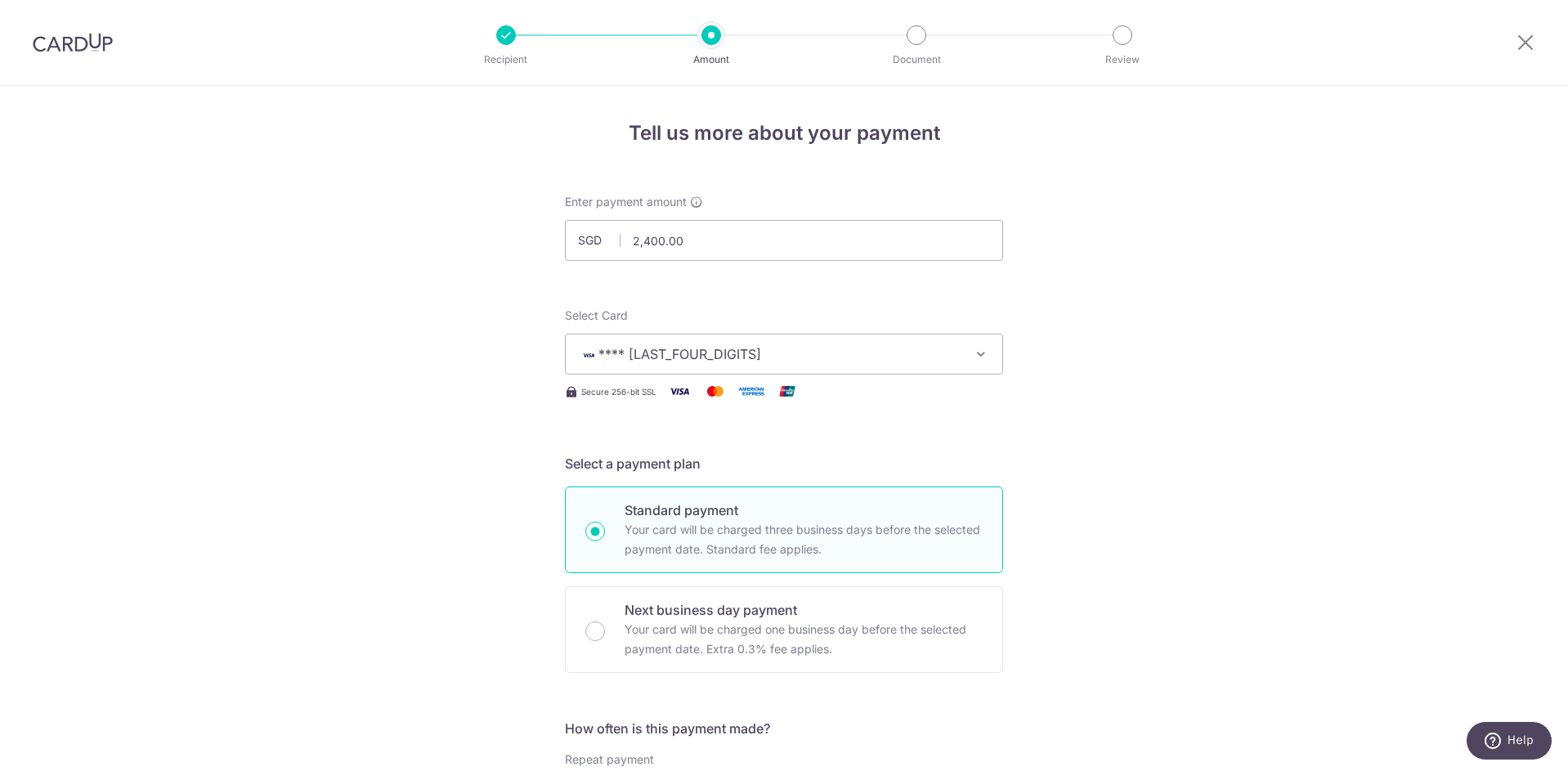 scroll, scrollTop: 491, scrollLeft: 0, axis: vertical 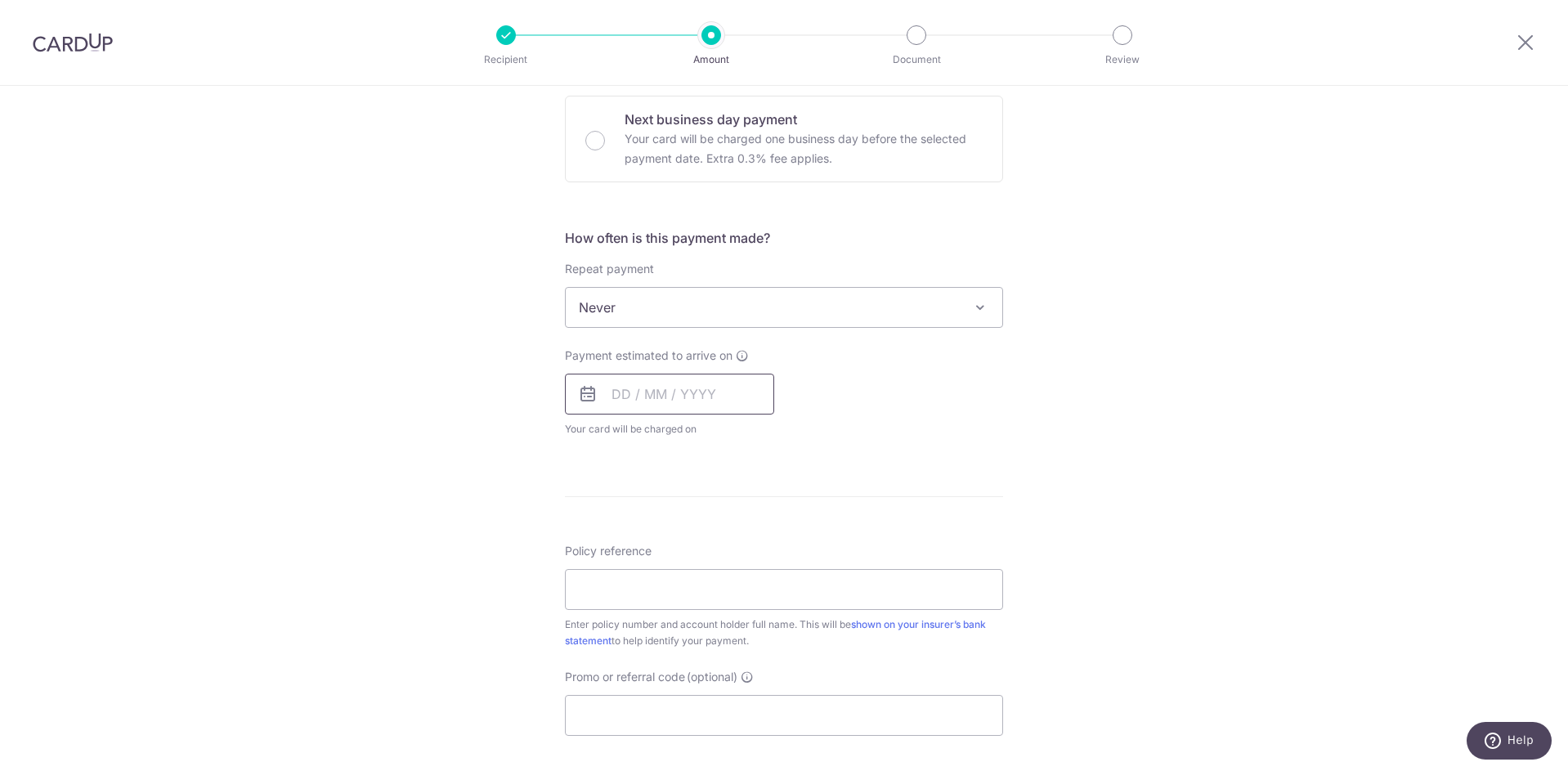 click at bounding box center [670, 394] 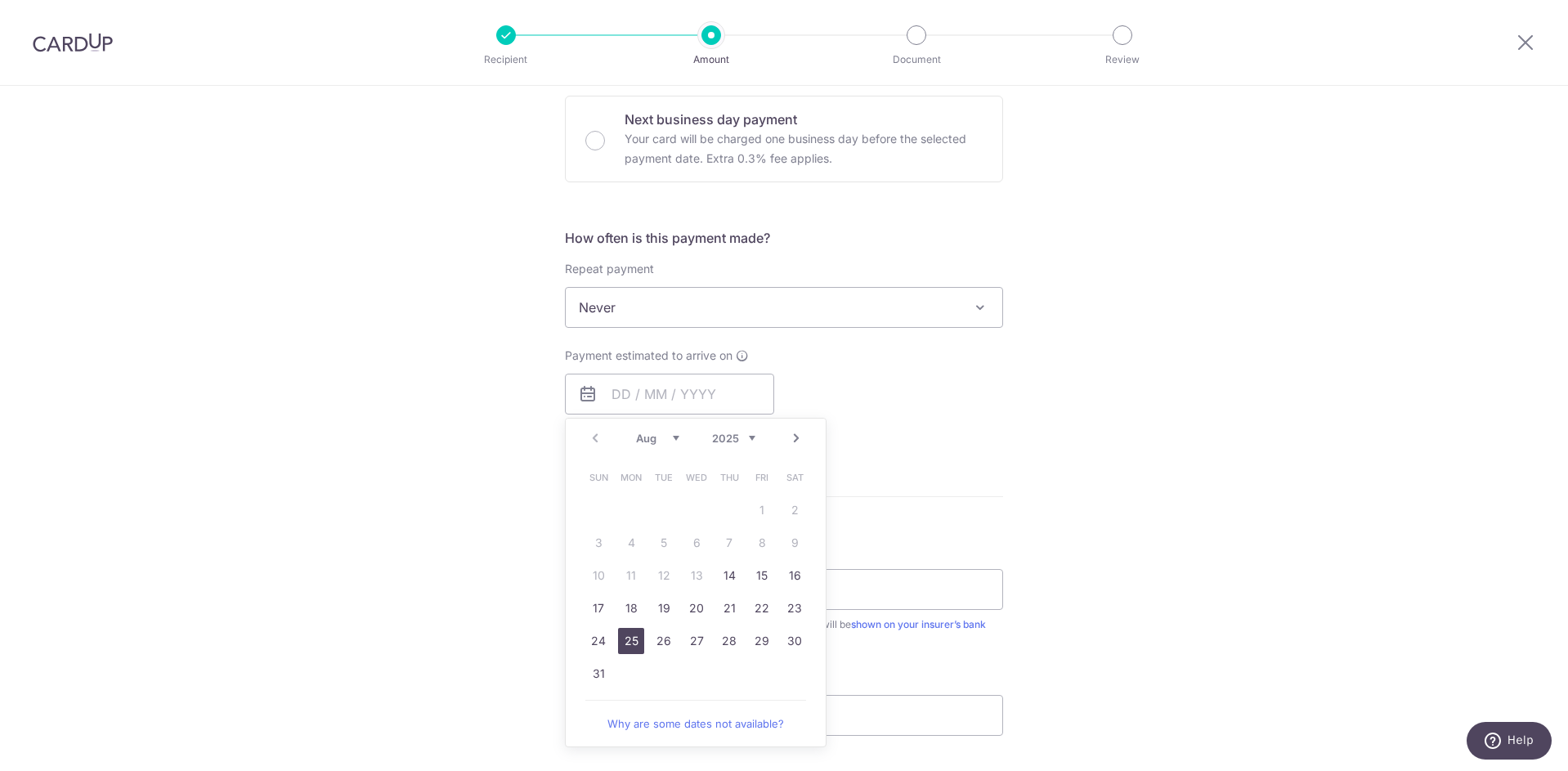 drag, startPoint x: 629, startPoint y: 640, endPoint x: 901, endPoint y: 398, distance: 364.071 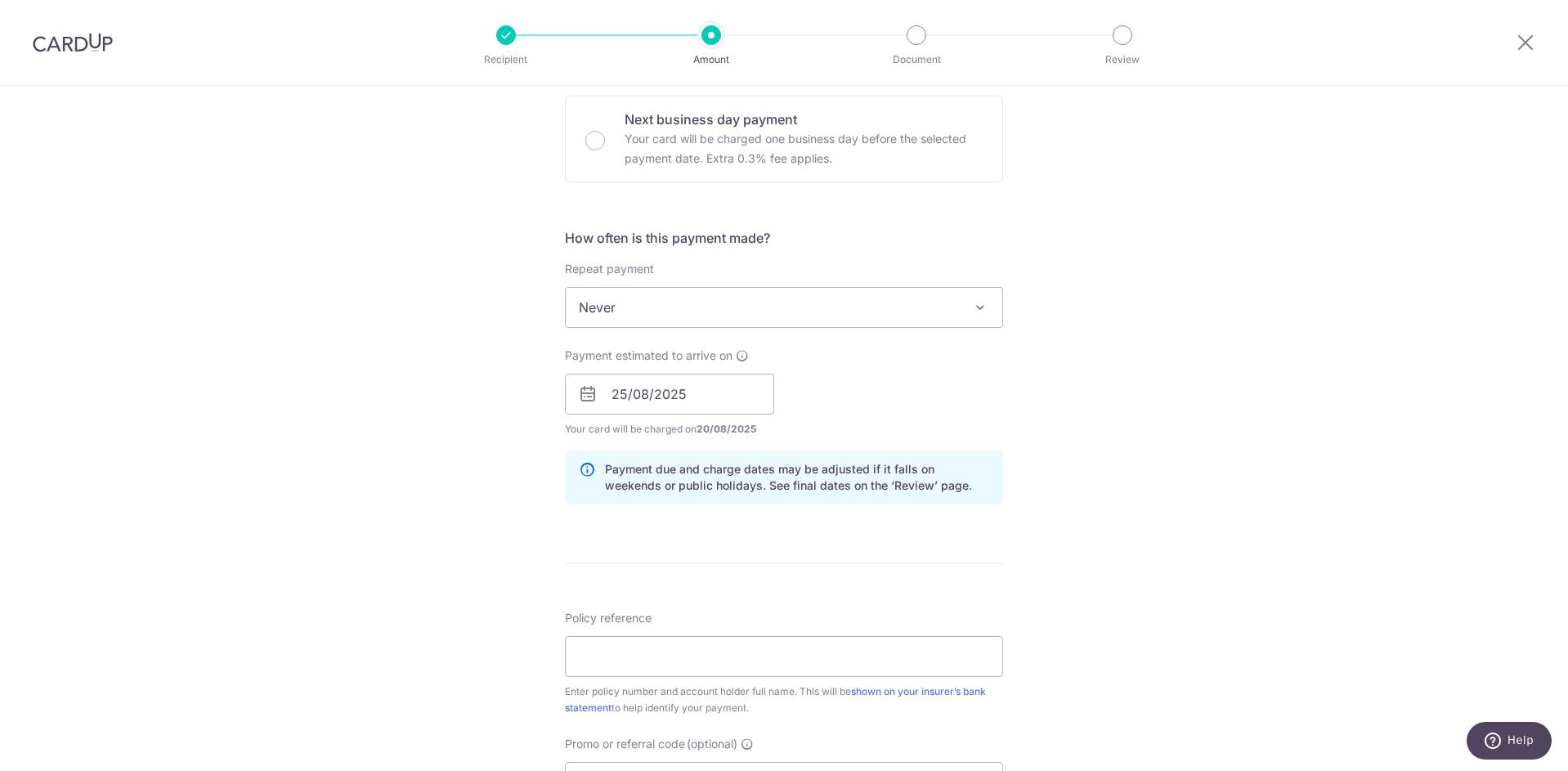 click on "Payment estimated to arrive on
25/08/2025
Prev Next Aug Sep Oct Nov Dec 2025 2026 2027 2028 2029 2030 2031 2032 2033 2034 2035 Sun Mon Tue Wed Thu Fri Sat           1 2 3 4 5 6 7 8 9 10 11 12 13 14 15 16 17 18 19 20 21 22 23 24 25 26 27 28 29 30 31
Your card will be charged on  20/08/2025  for the first payment
* If your payment is funded by  9:00am SGT on Tuesday 12/08/2025
12/08/2025
No. of Payments" at bounding box center [784, 392] 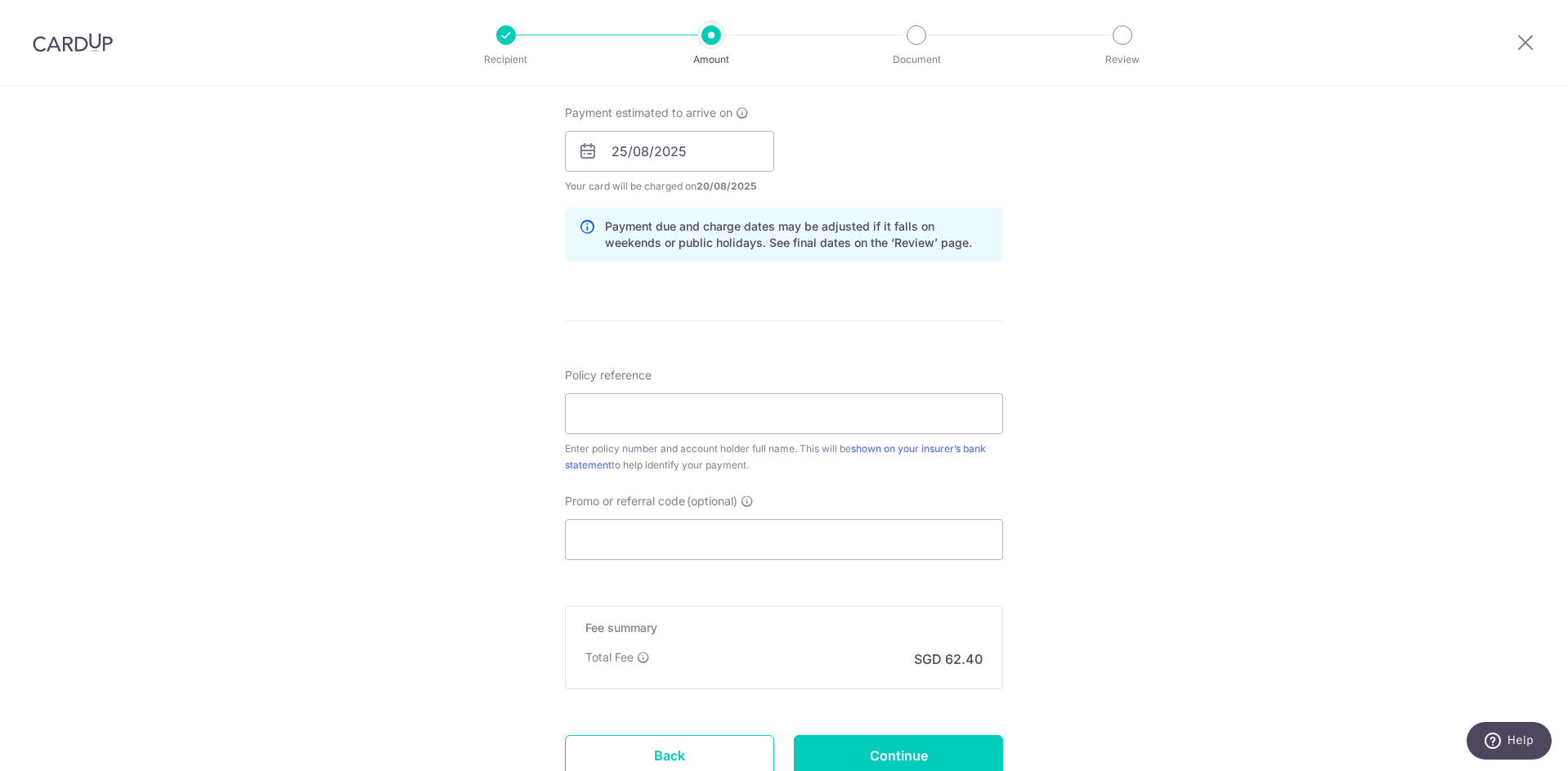 scroll, scrollTop: 736, scrollLeft: 0, axis: vertical 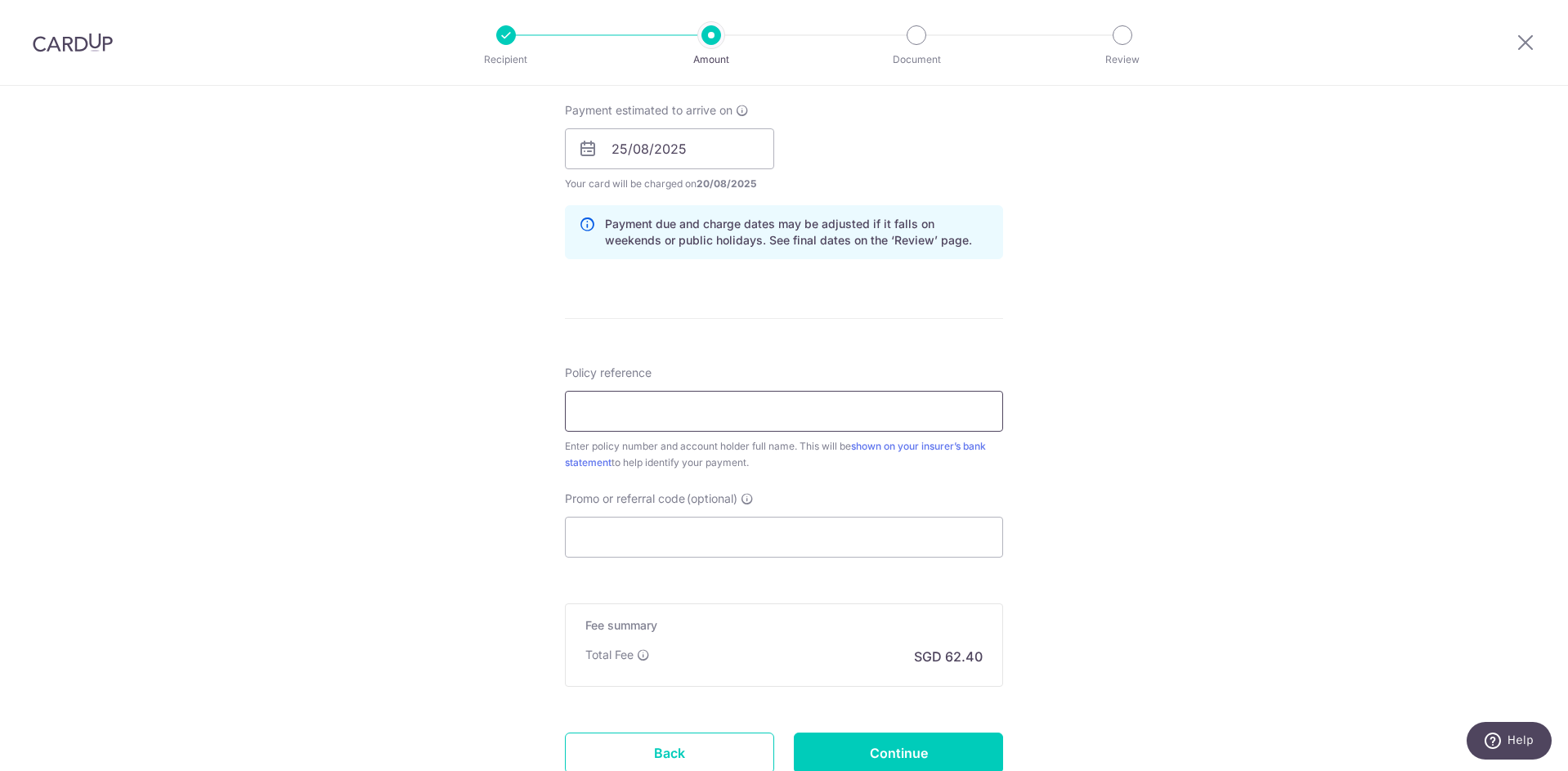 click on "Policy reference" at bounding box center (784, 411) 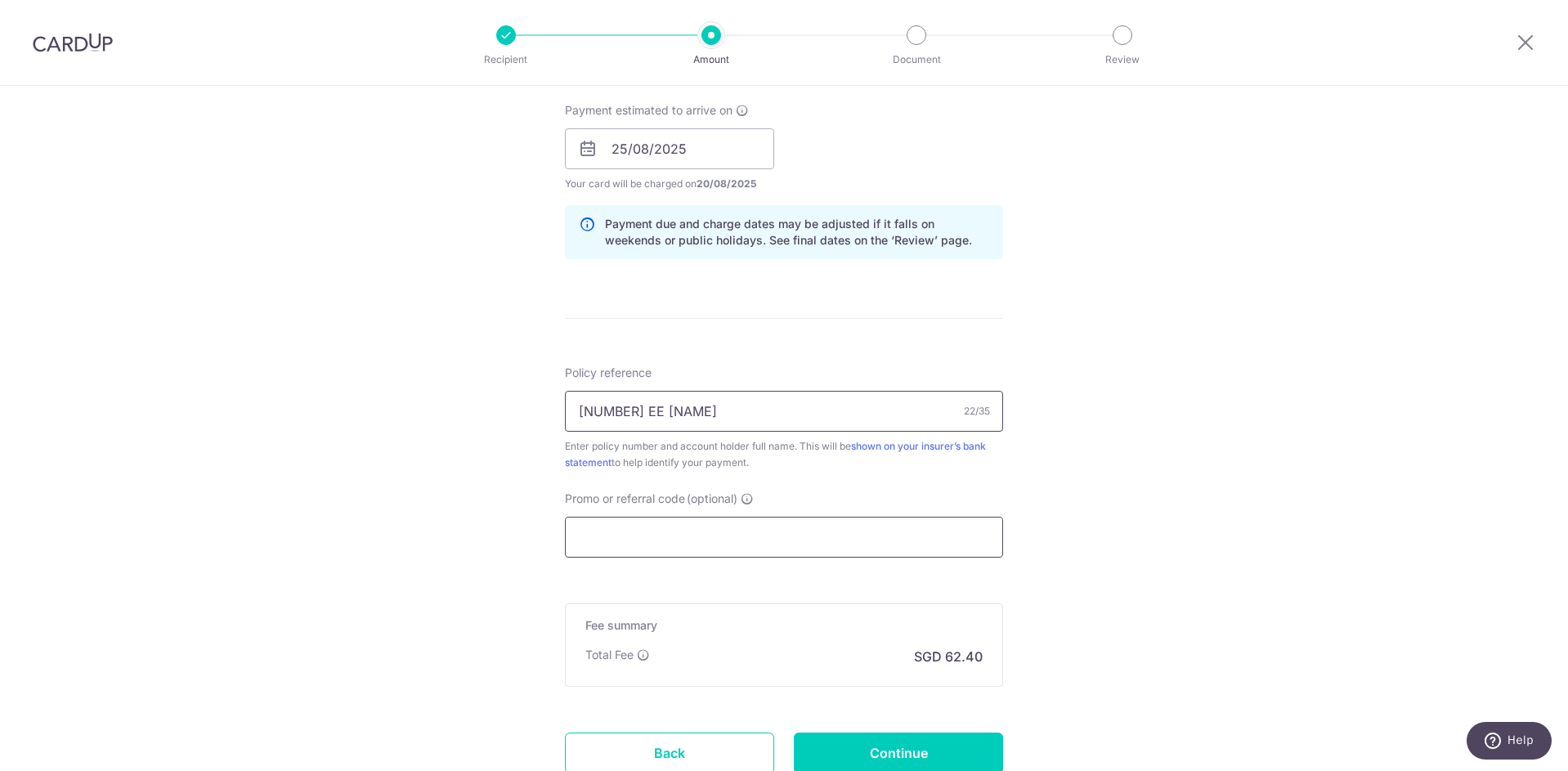 type on "[NUMBER] [FIRST] [LAST]" 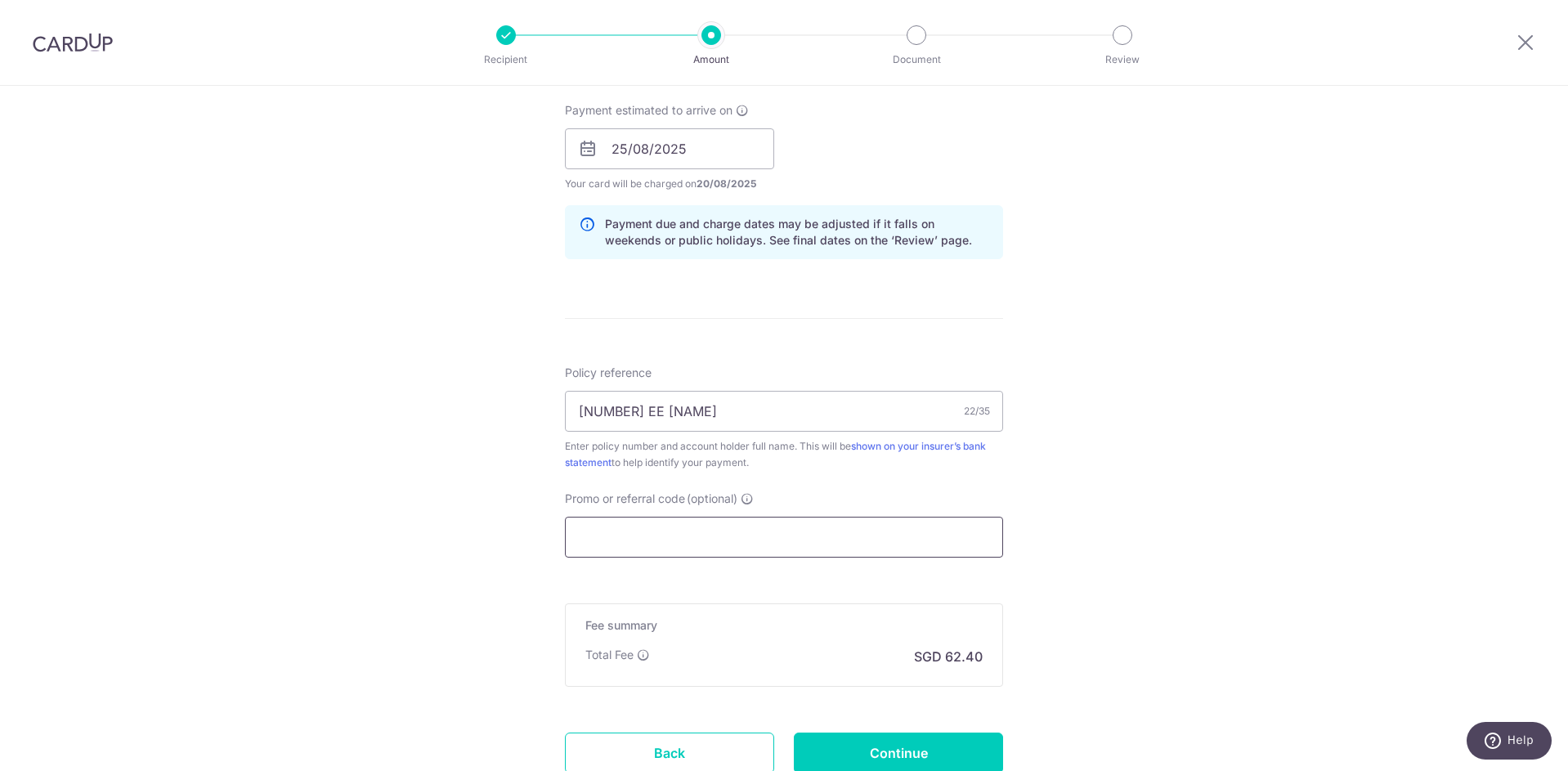 click on "Promo or referral code
(optional)" at bounding box center [784, 537] 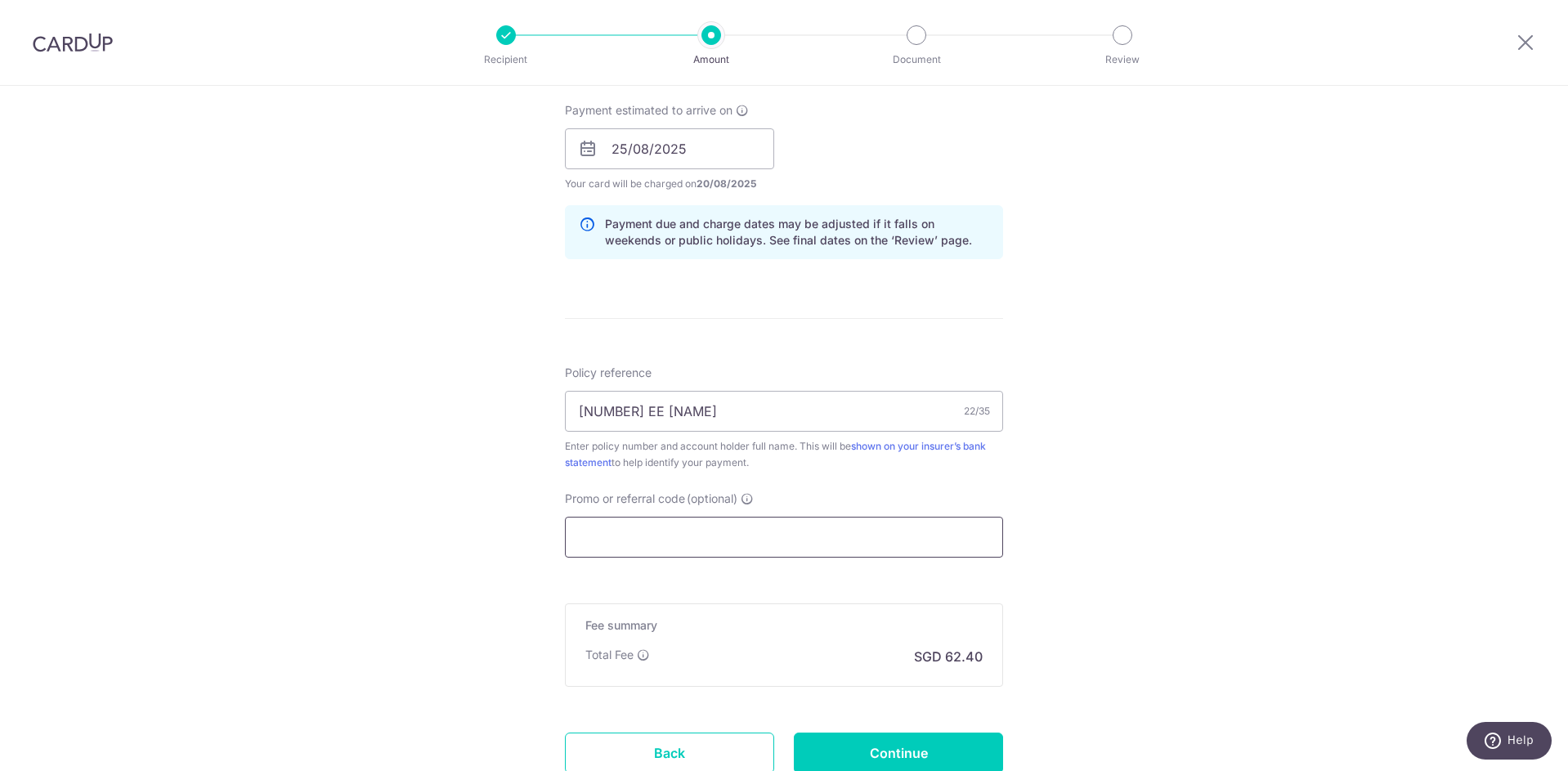 paste on "OFF225" 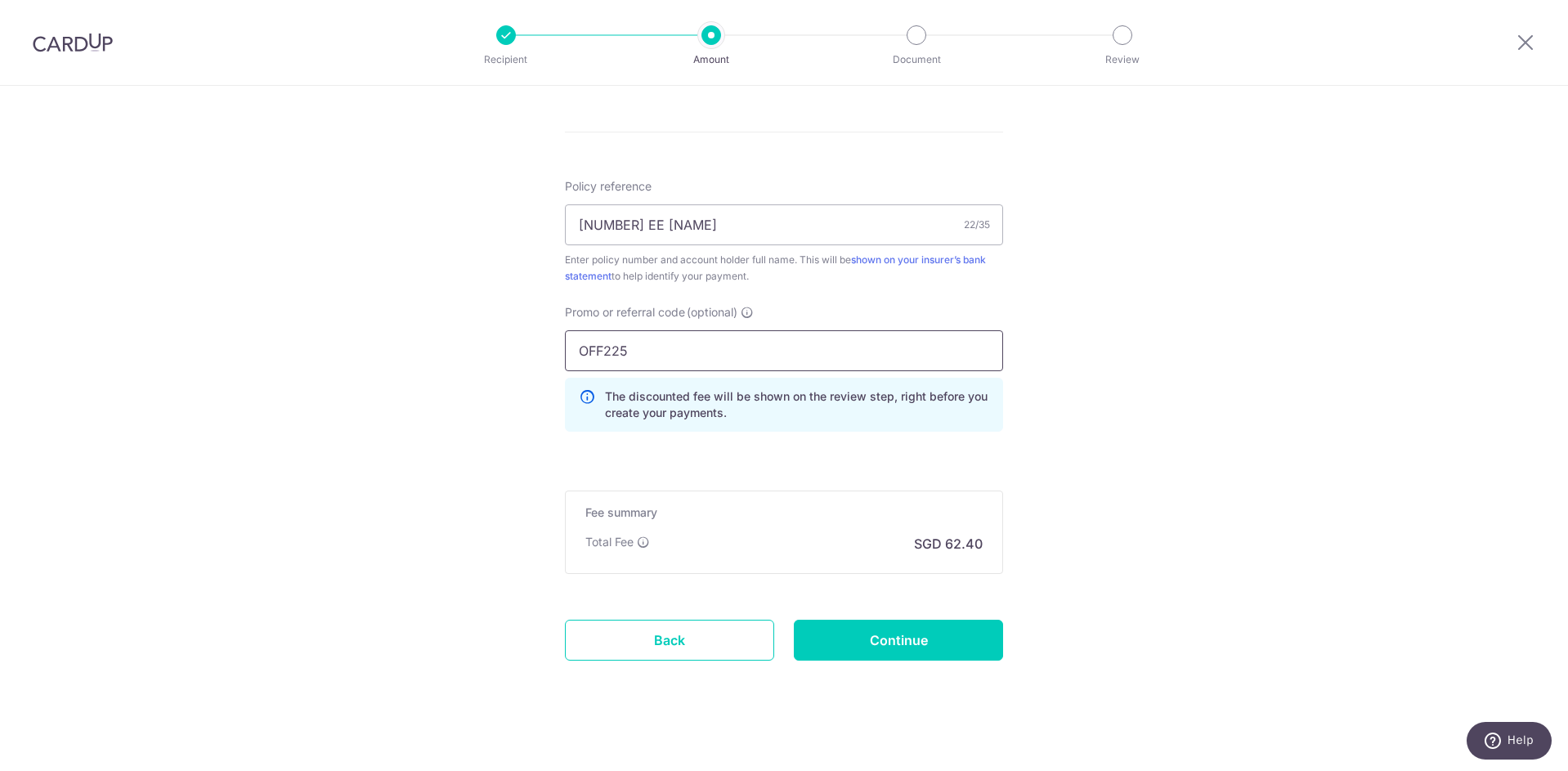 scroll, scrollTop: 935, scrollLeft: 0, axis: vertical 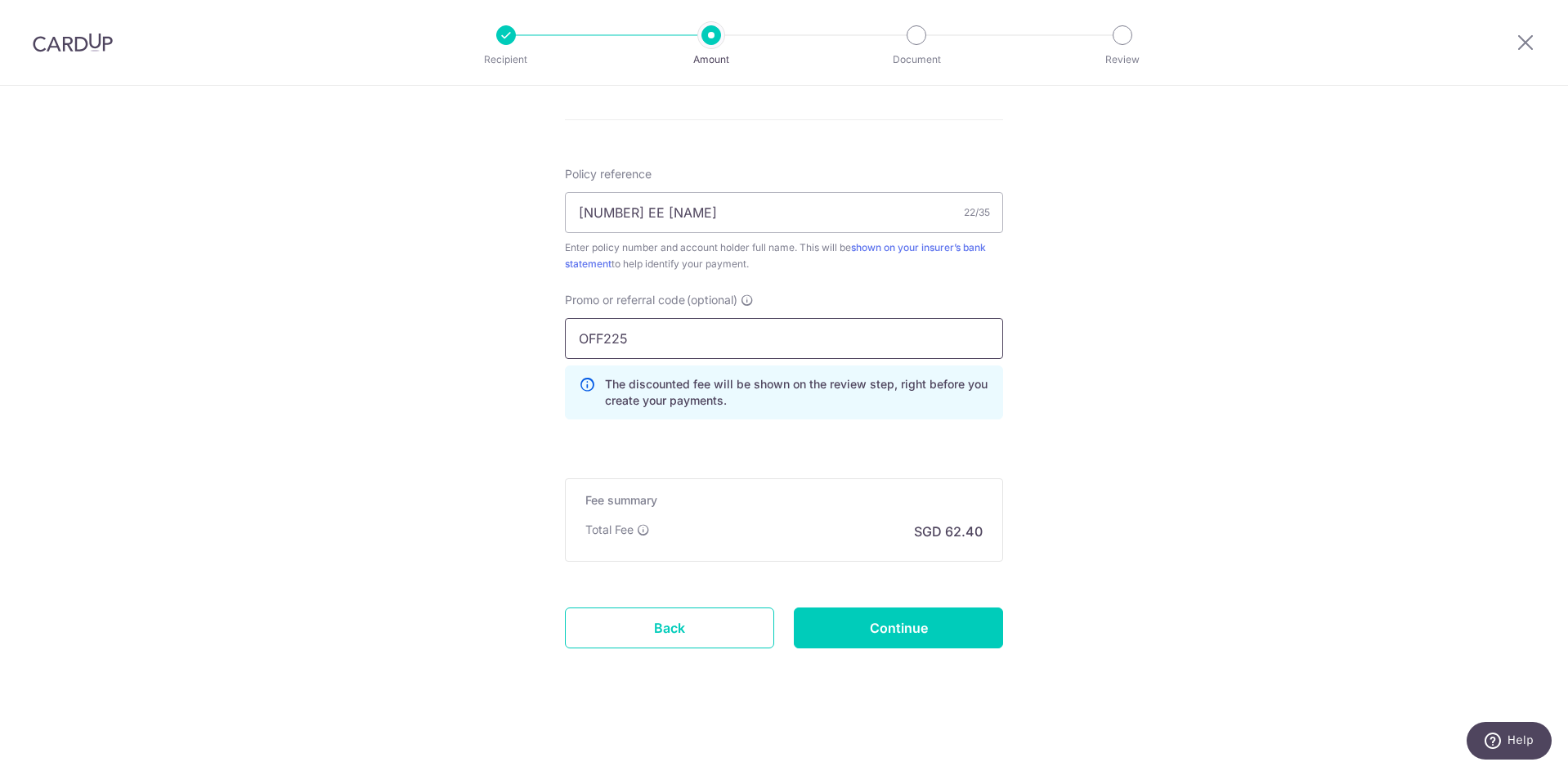 type on "OFF225" 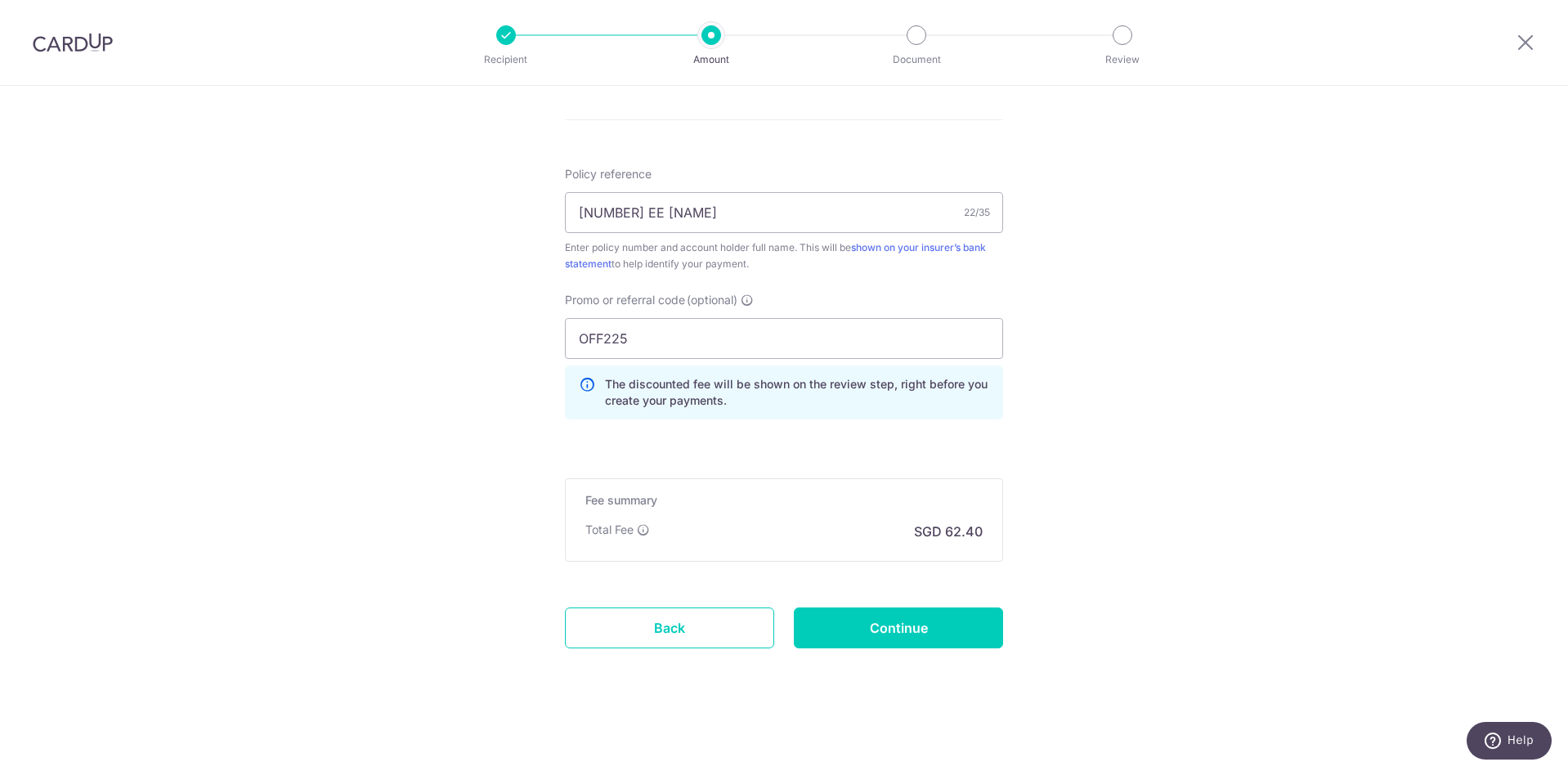 click on "Fee summary
Base fee
Extend fee
Next-day fee
Total Fee
SGD 62.40" at bounding box center (784, 520) 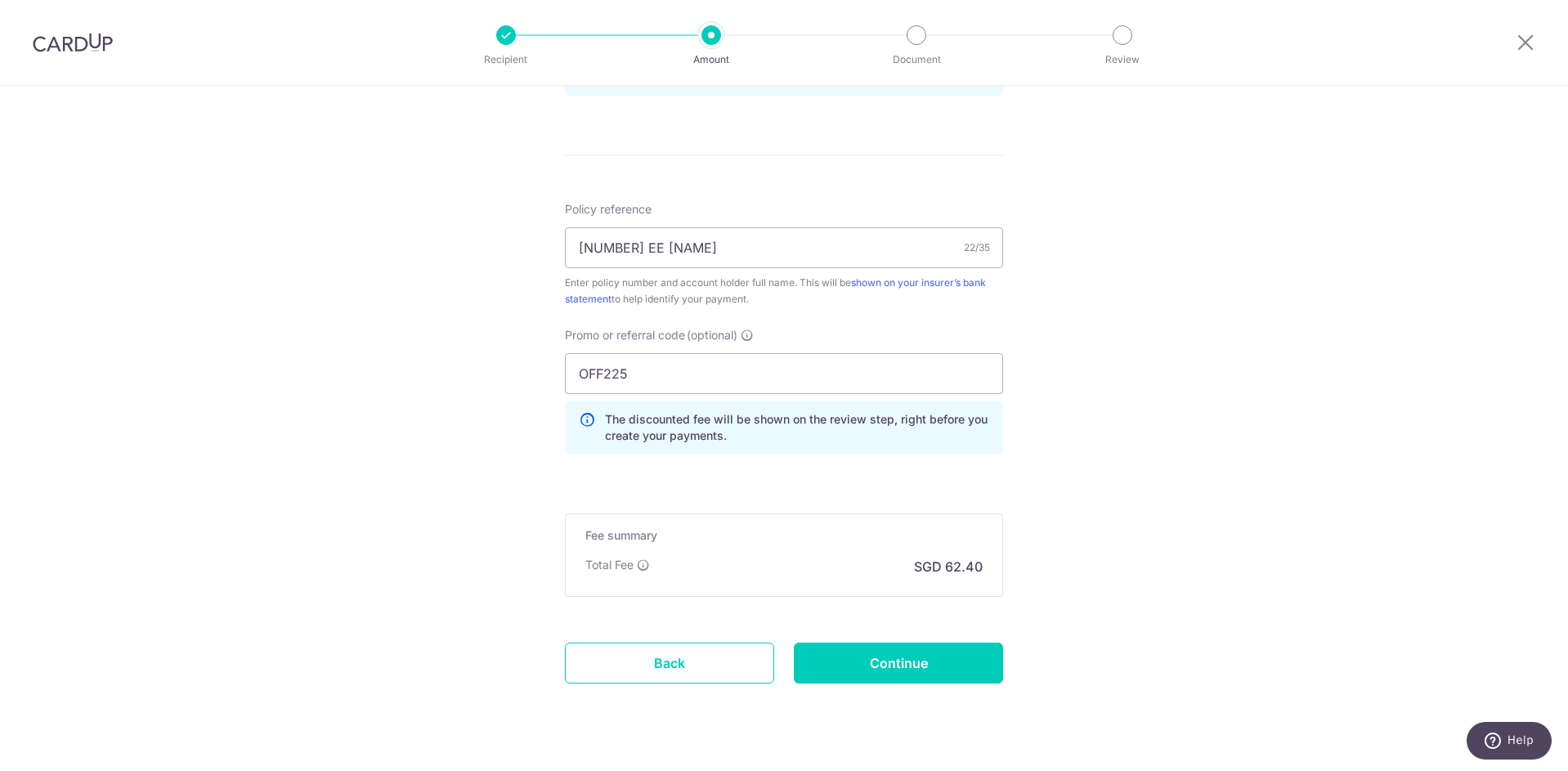 scroll, scrollTop: 935, scrollLeft: 0, axis: vertical 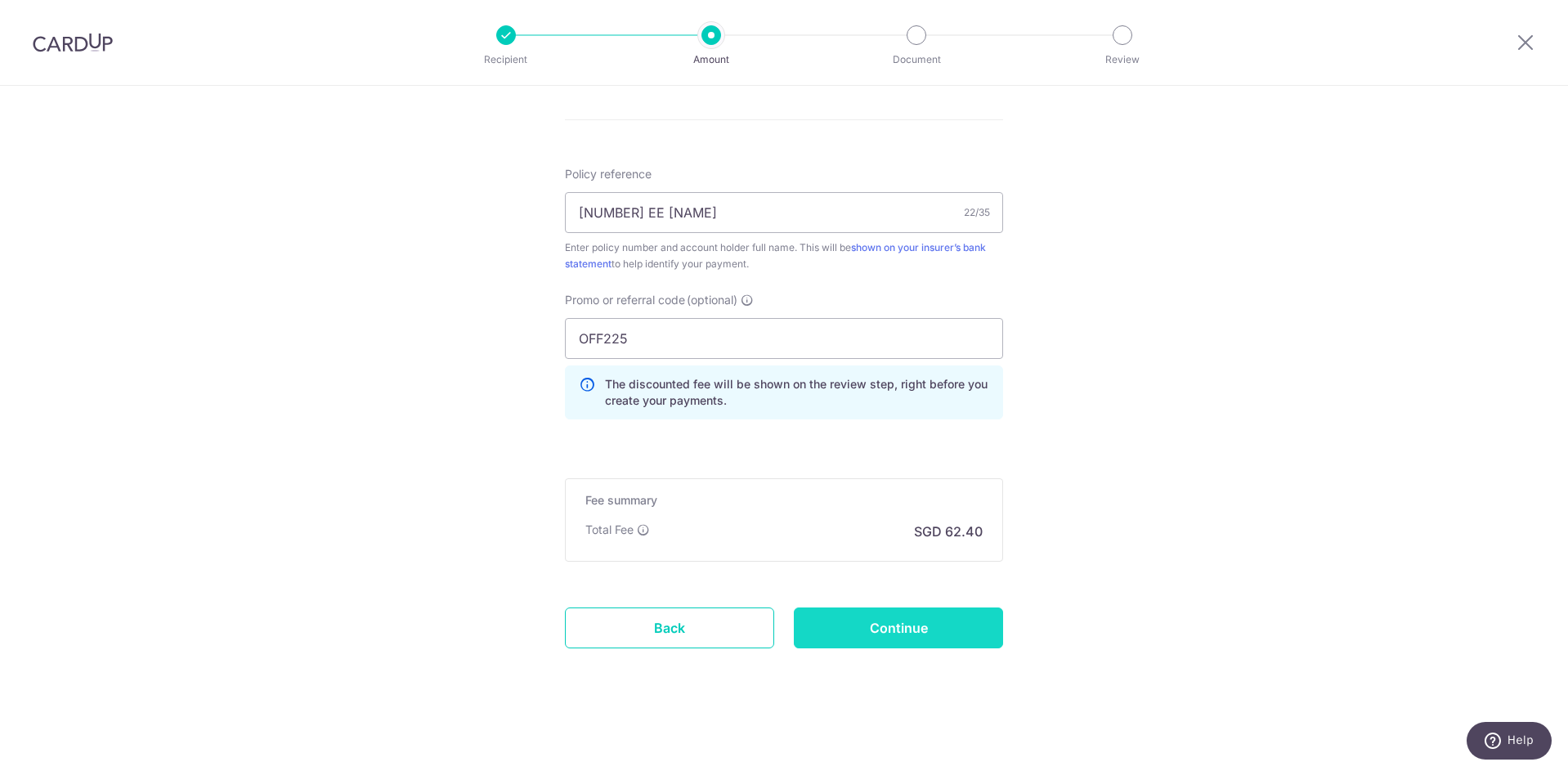 click on "Continue" at bounding box center [898, 628] 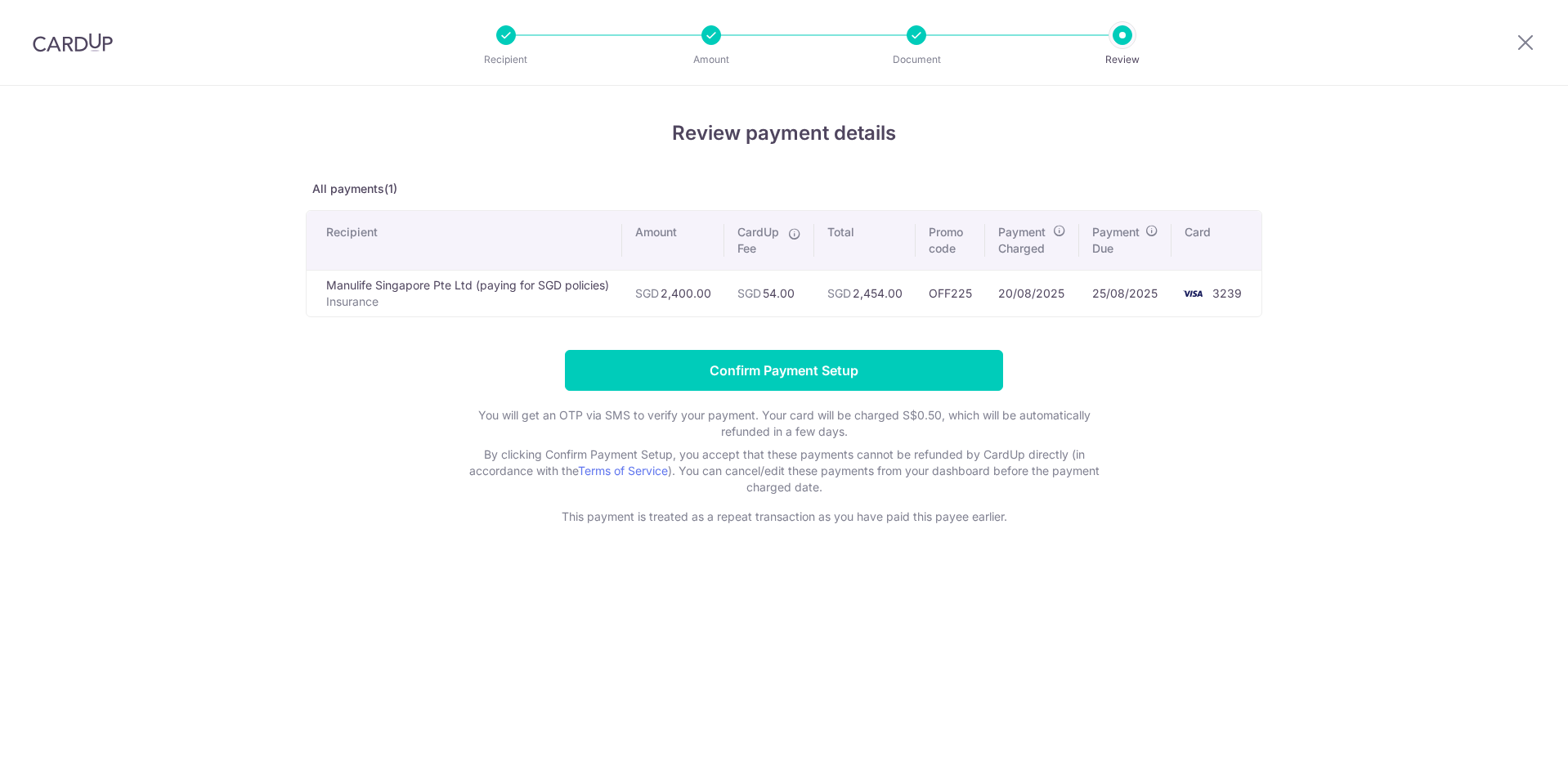 scroll, scrollTop: 0, scrollLeft: 0, axis: both 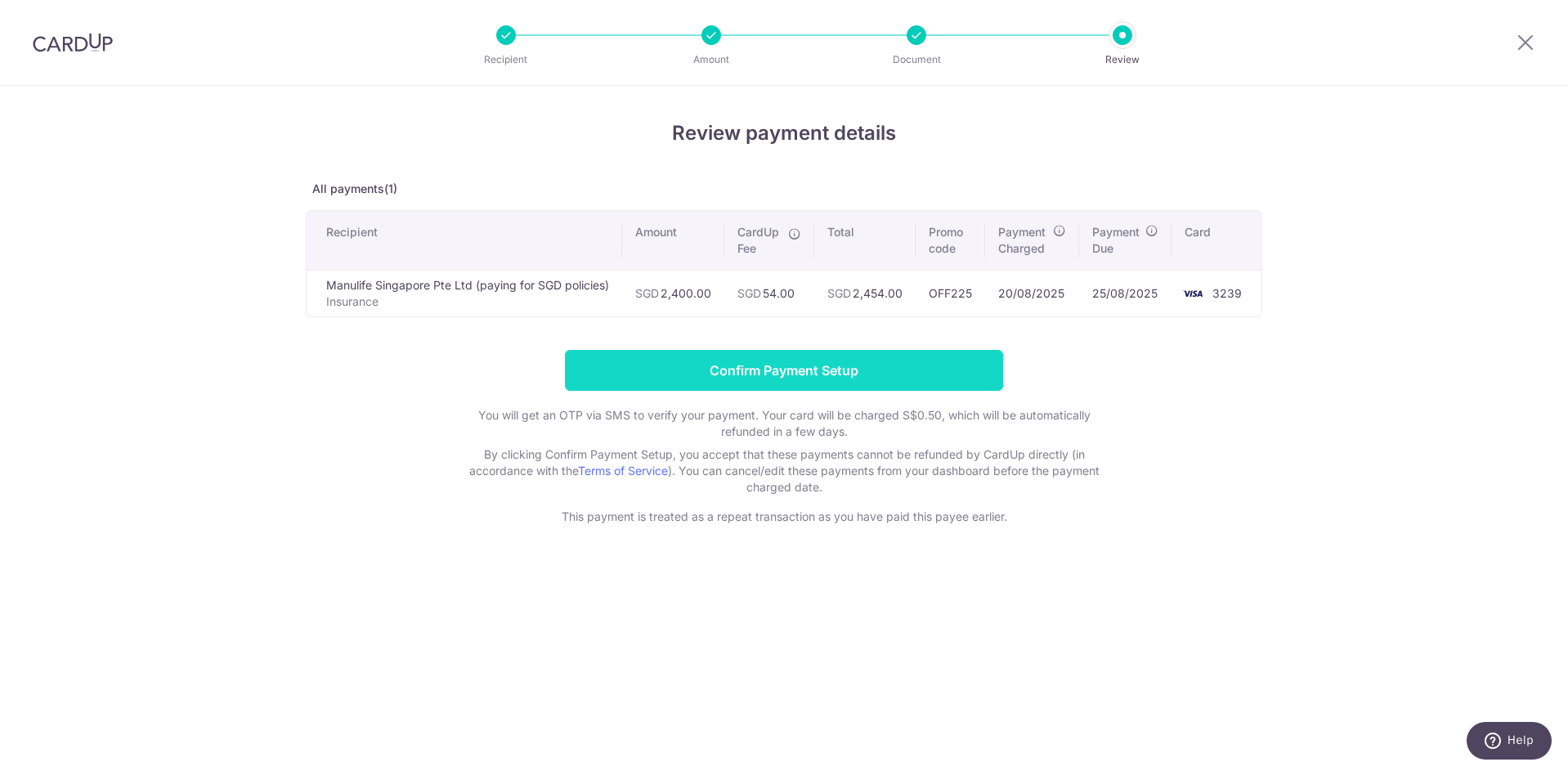 click on "Confirm Payment Setup" at bounding box center [784, 370] 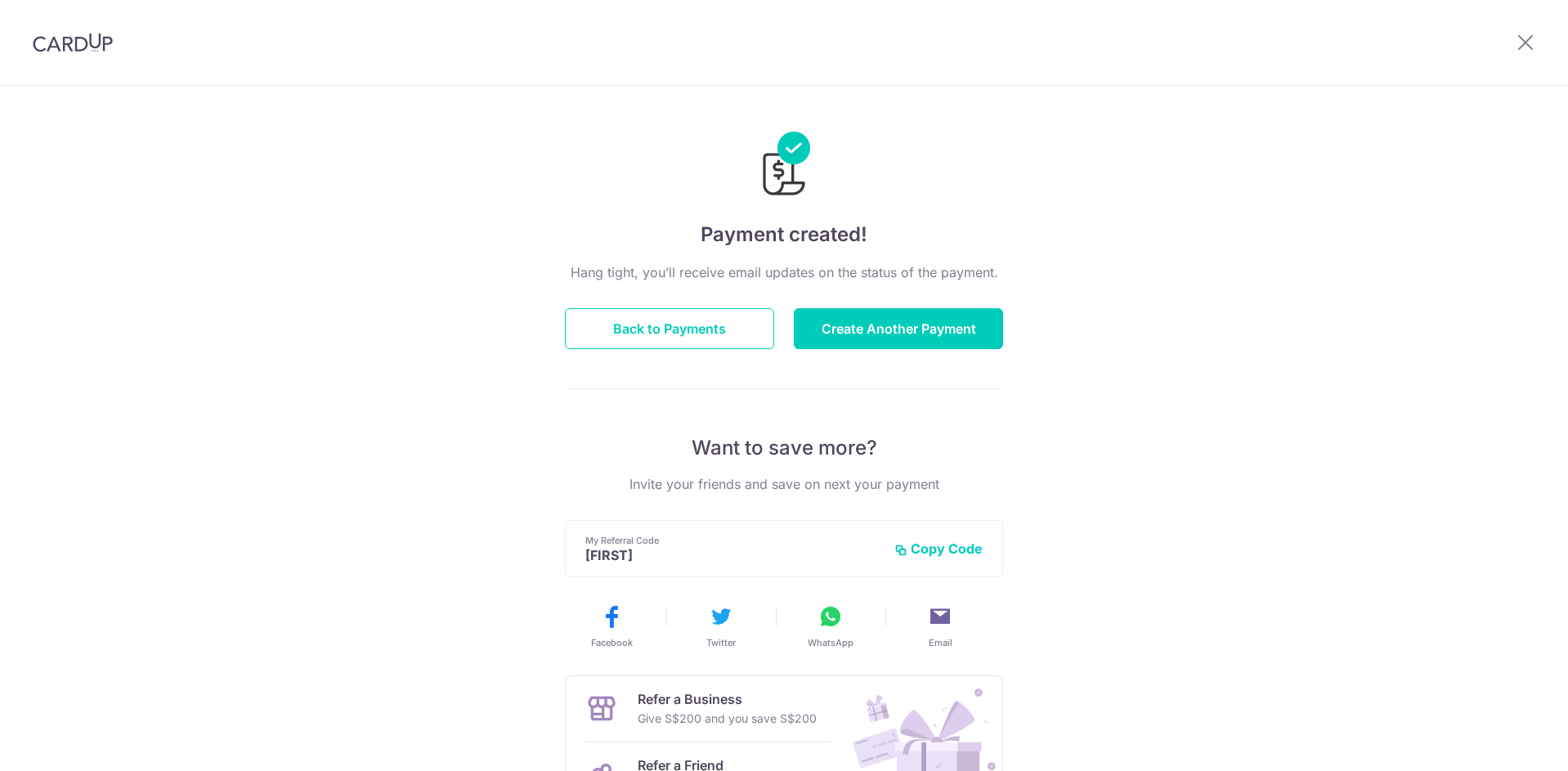 scroll, scrollTop: 0, scrollLeft: 0, axis: both 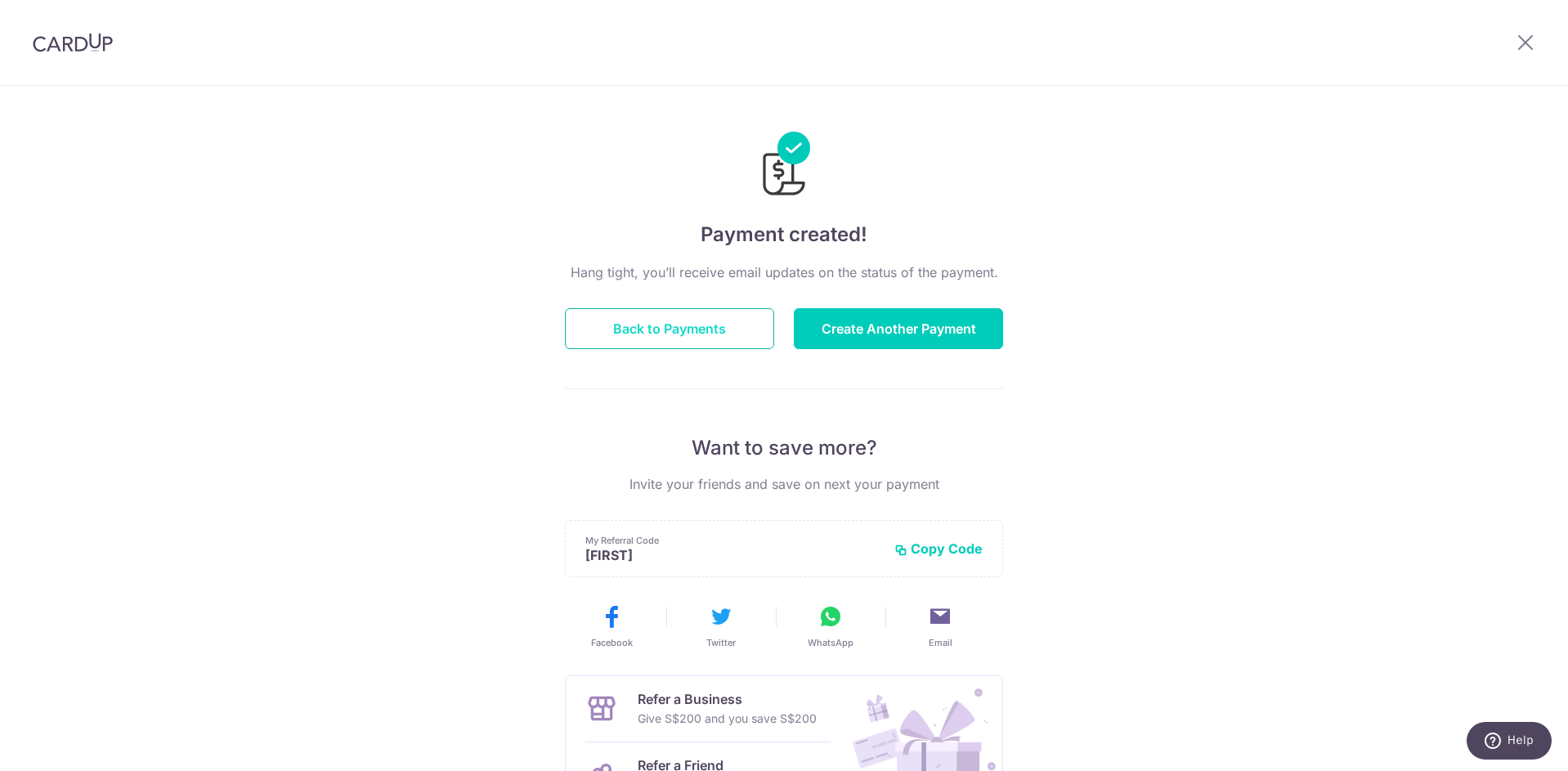 click on "Back to Payments" at bounding box center [670, 329] 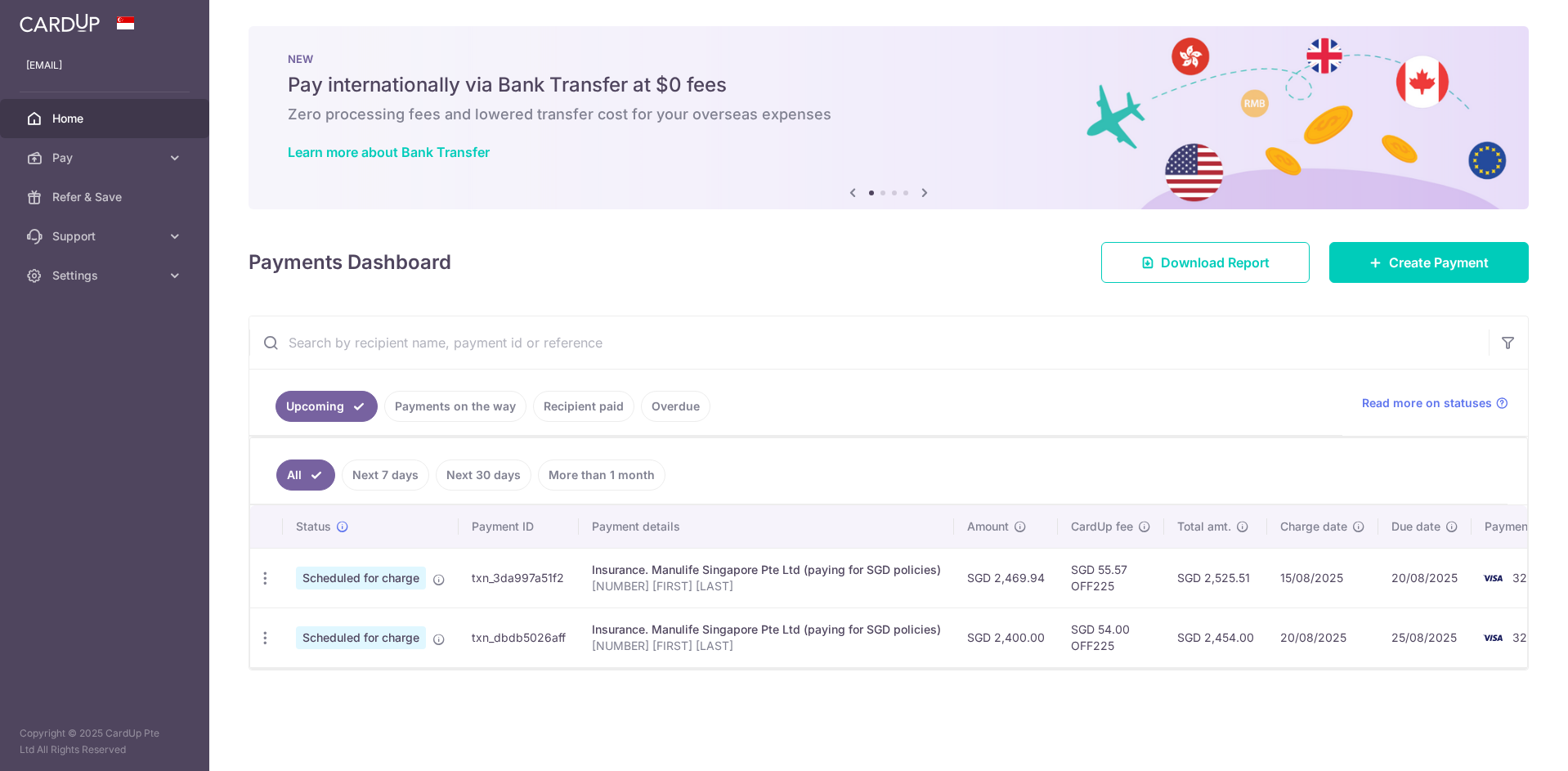 scroll, scrollTop: 0, scrollLeft: 0, axis: both 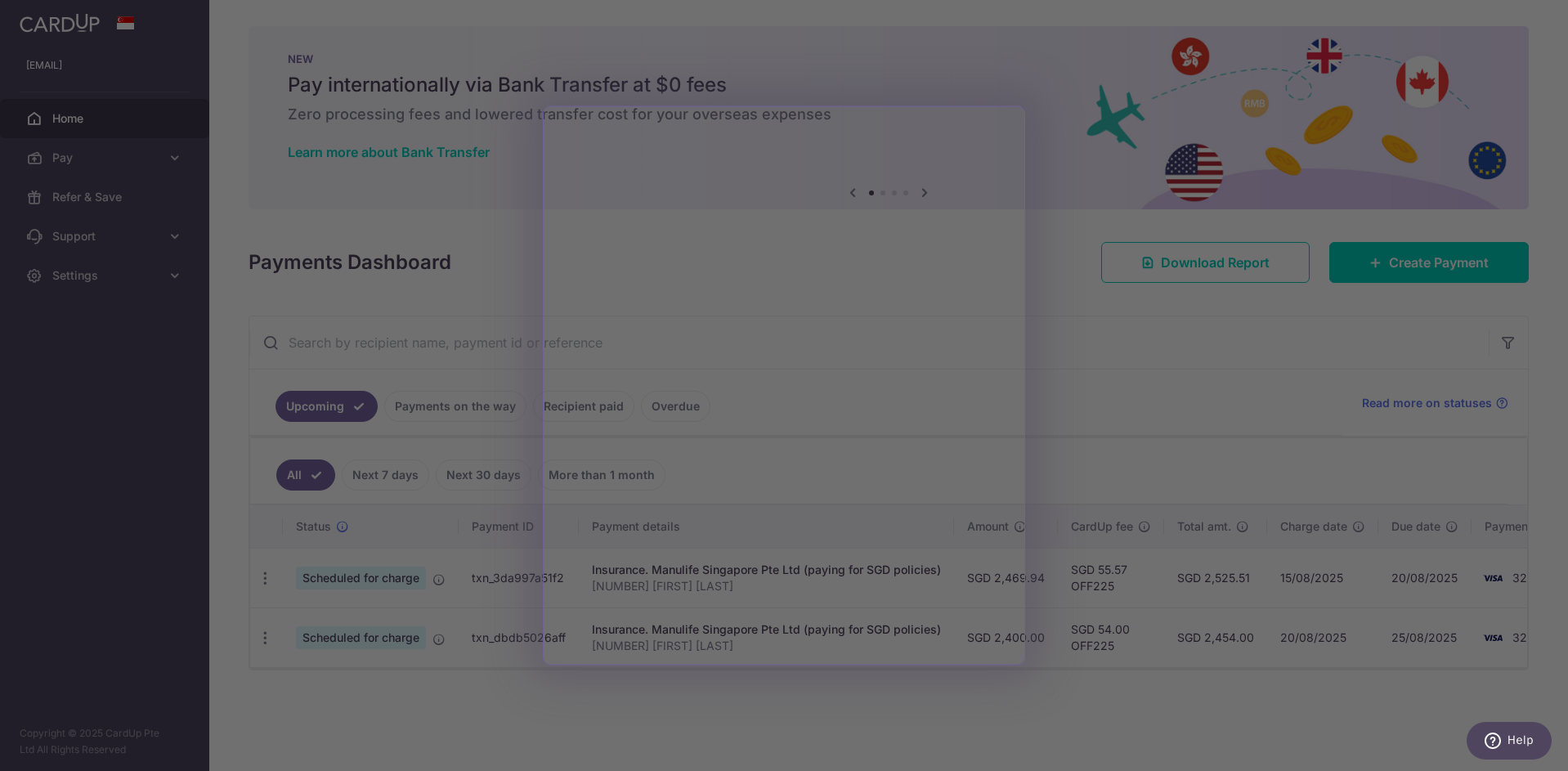 click at bounding box center [791, 389] 